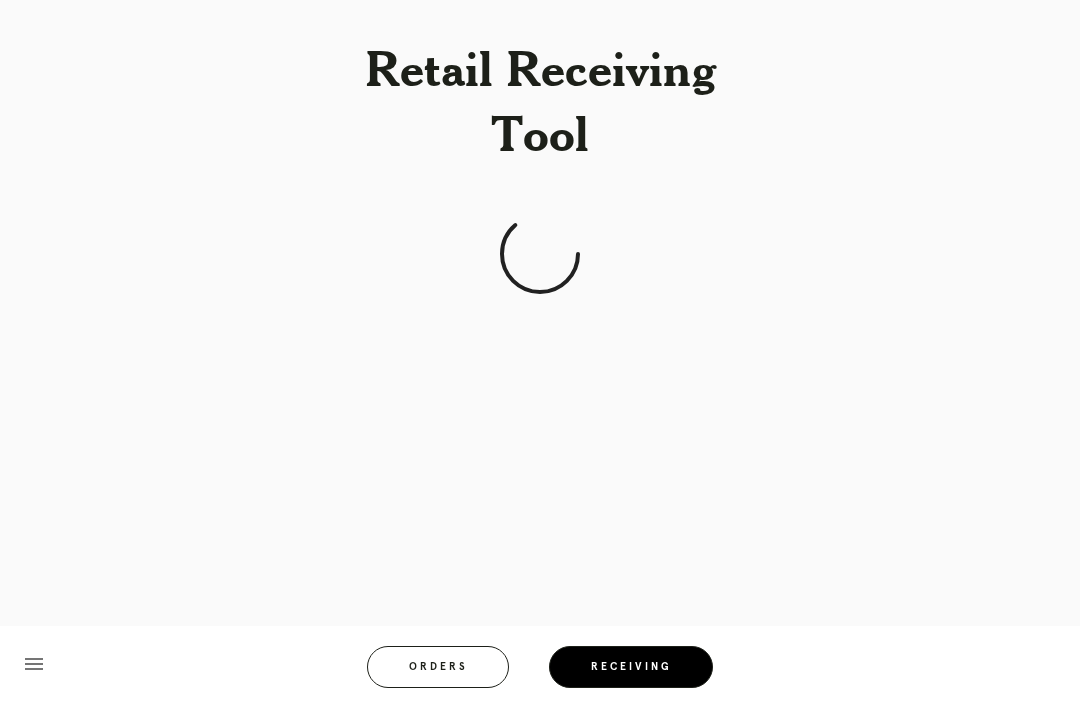 scroll, scrollTop: 64, scrollLeft: 0, axis: vertical 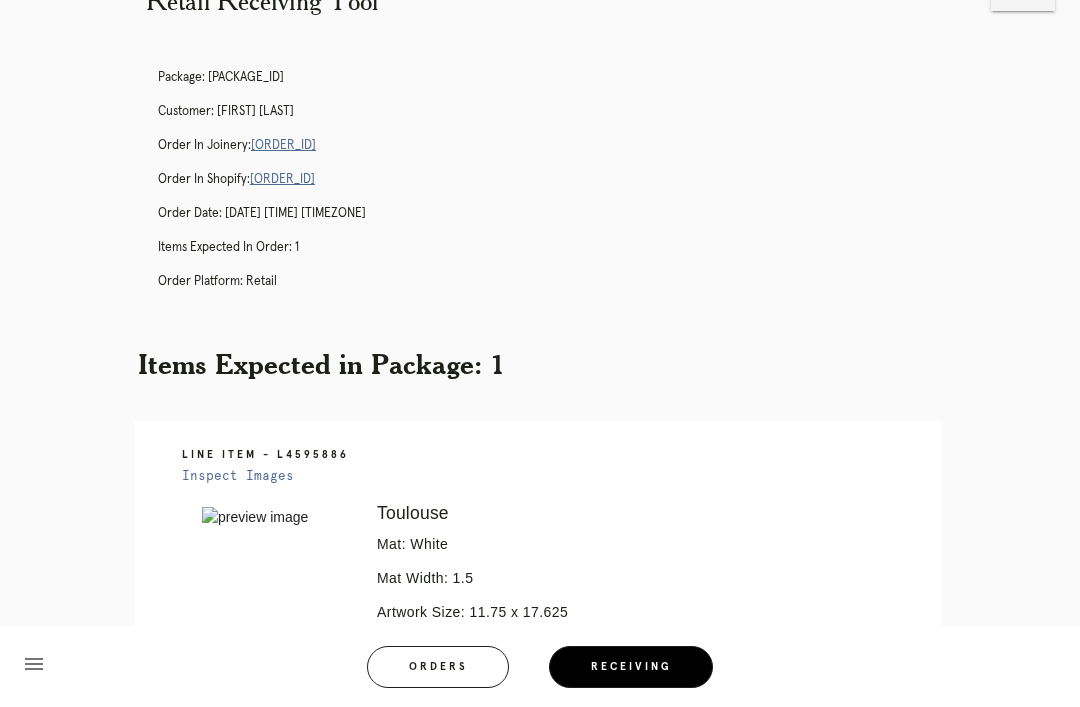 click on "Orders" at bounding box center (438, 667) 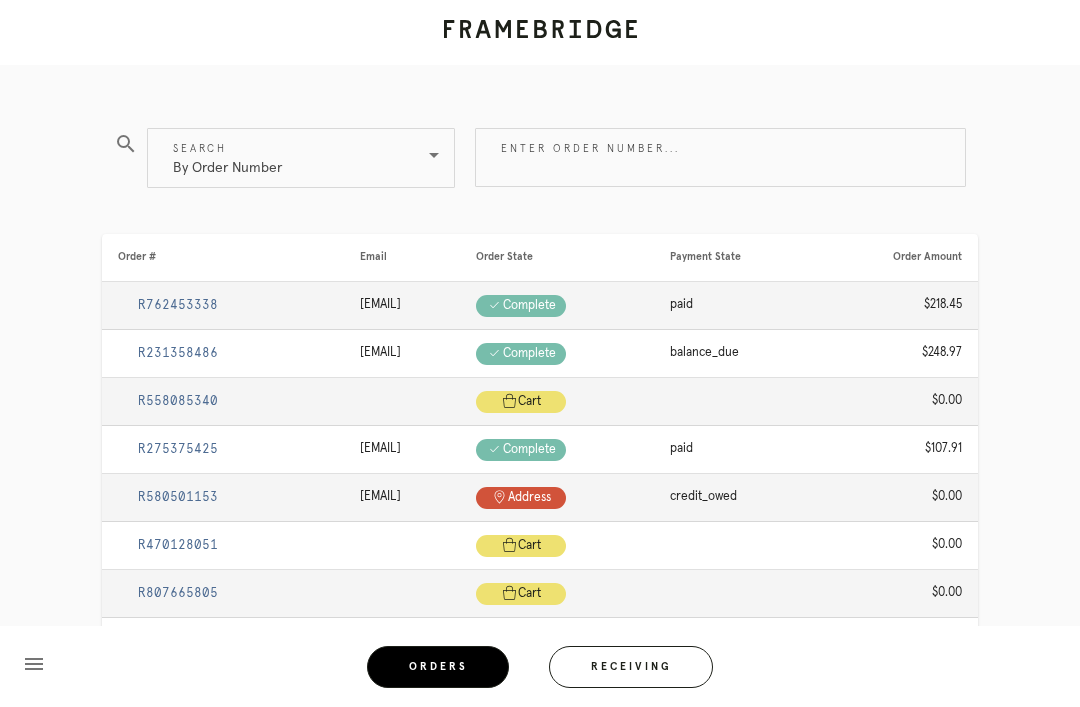 click on "Enter order number..." at bounding box center [720, 157] 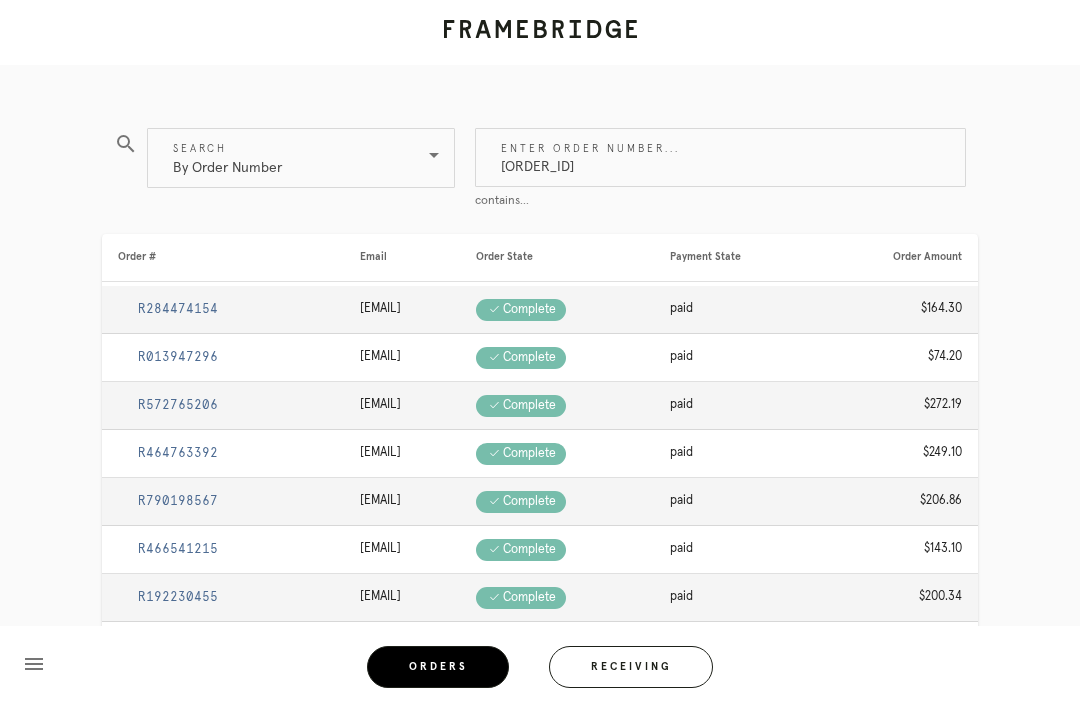 type on "[ORDER_ID]" 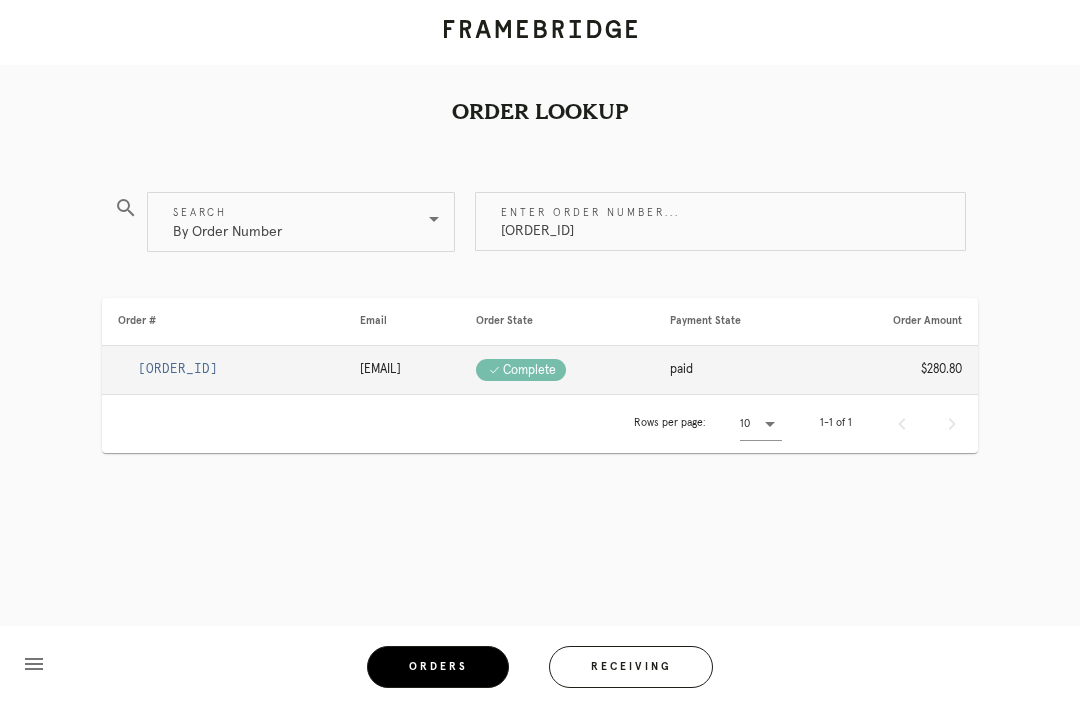click on "R073055289" at bounding box center [178, 369] 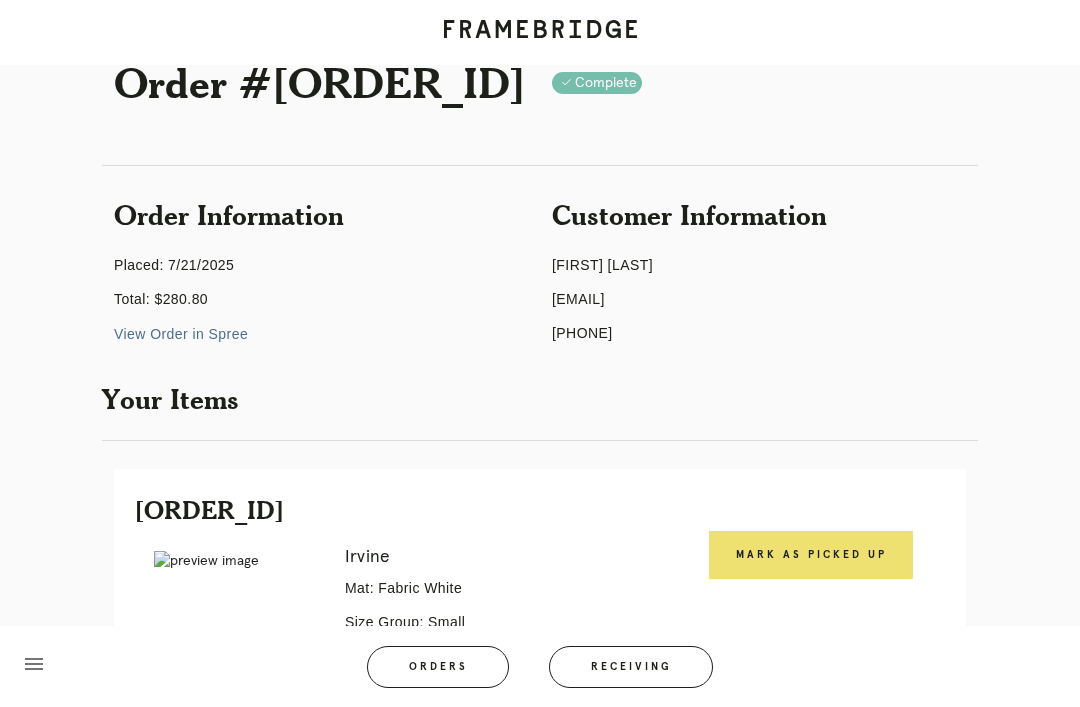 click on "Receiving" at bounding box center (631, 667) 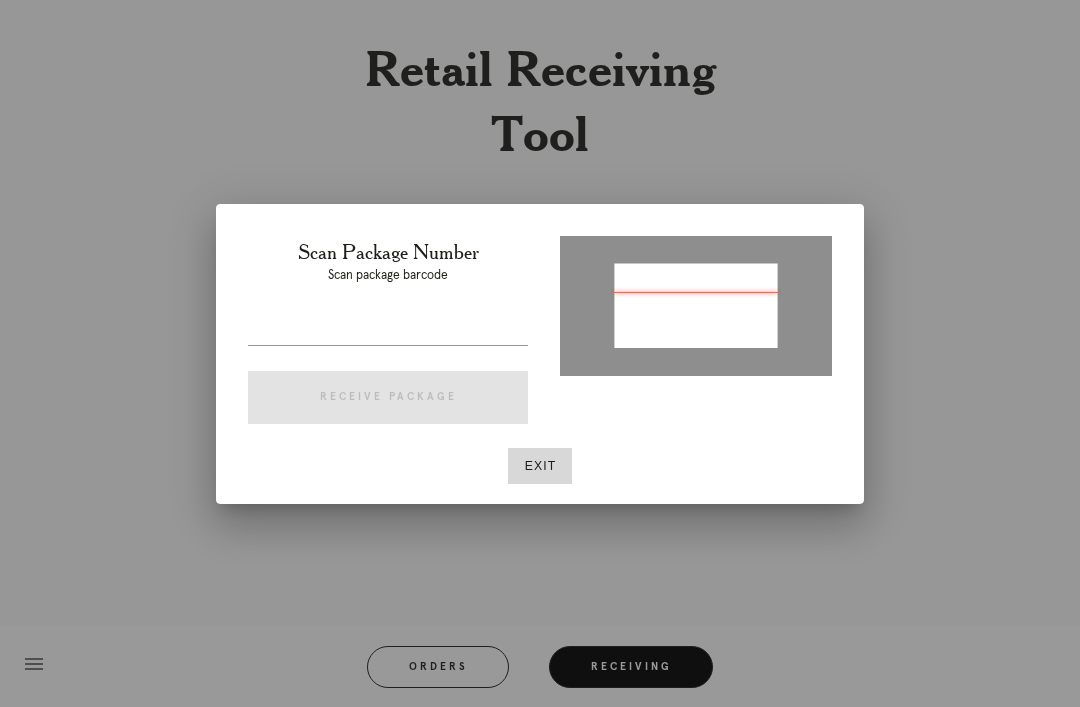 type on "P470818560053487" 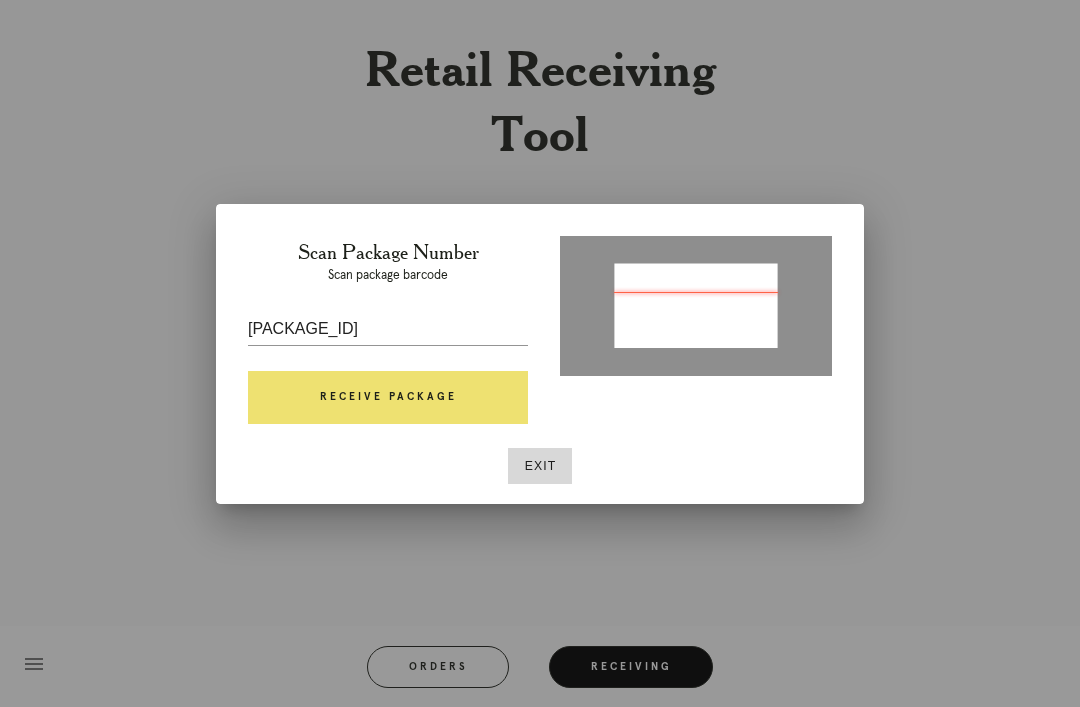 click on "Receive Package" at bounding box center (388, 398) 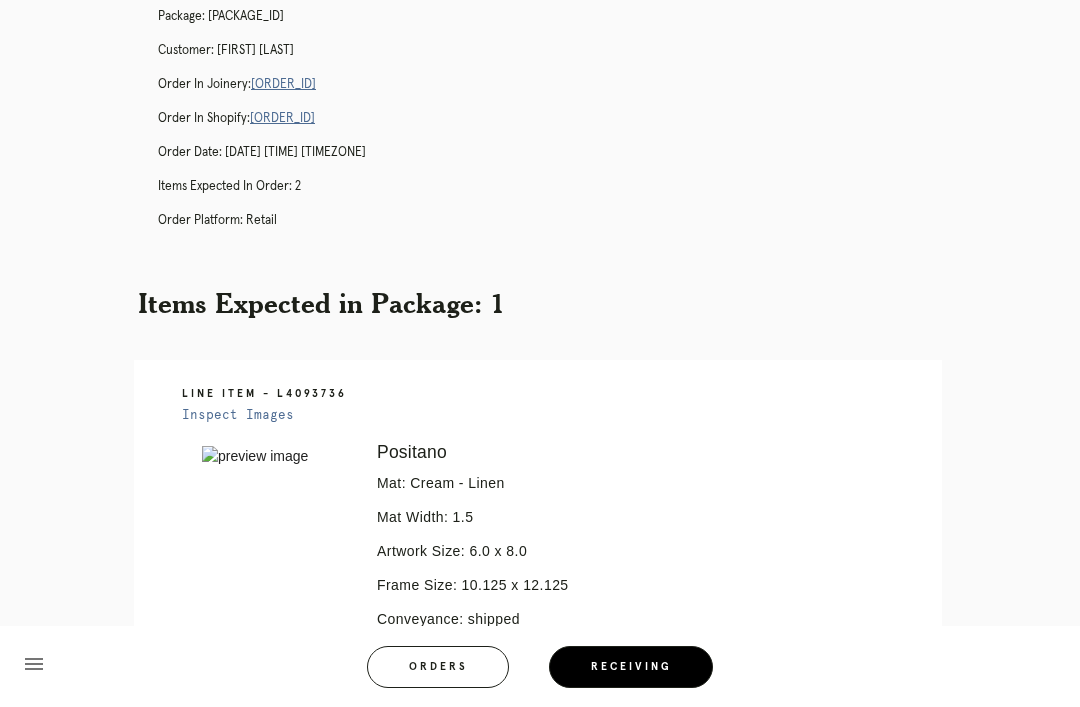 scroll, scrollTop: 124, scrollLeft: 0, axis: vertical 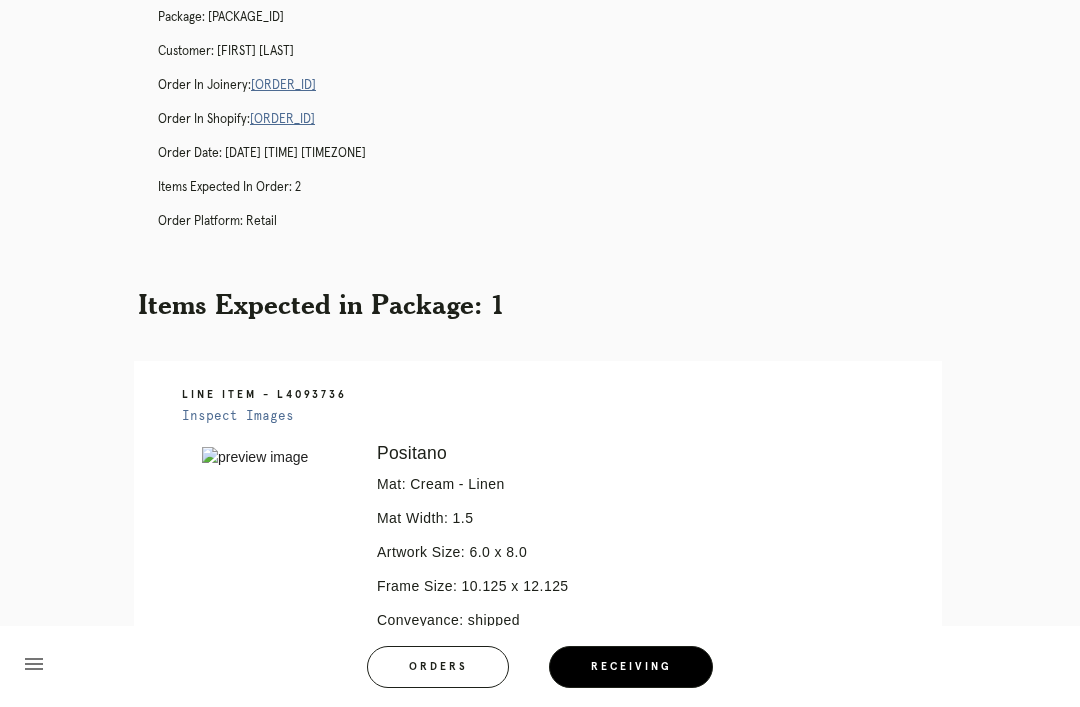 click on "R941073808" at bounding box center [283, 85] 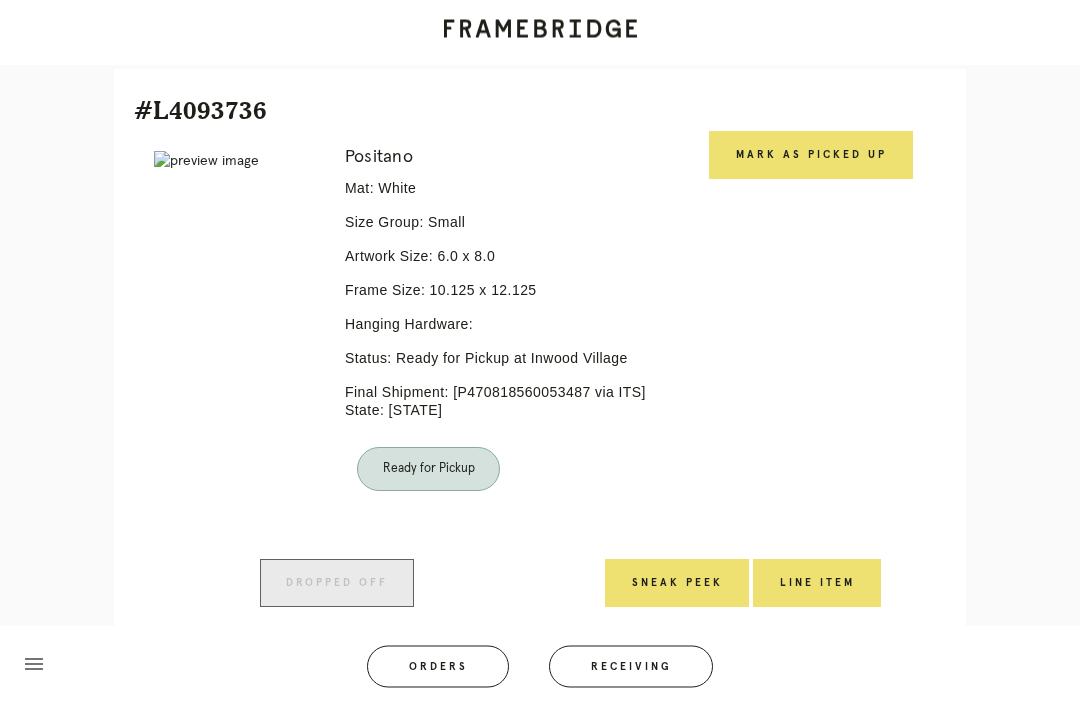scroll, scrollTop: 464, scrollLeft: 0, axis: vertical 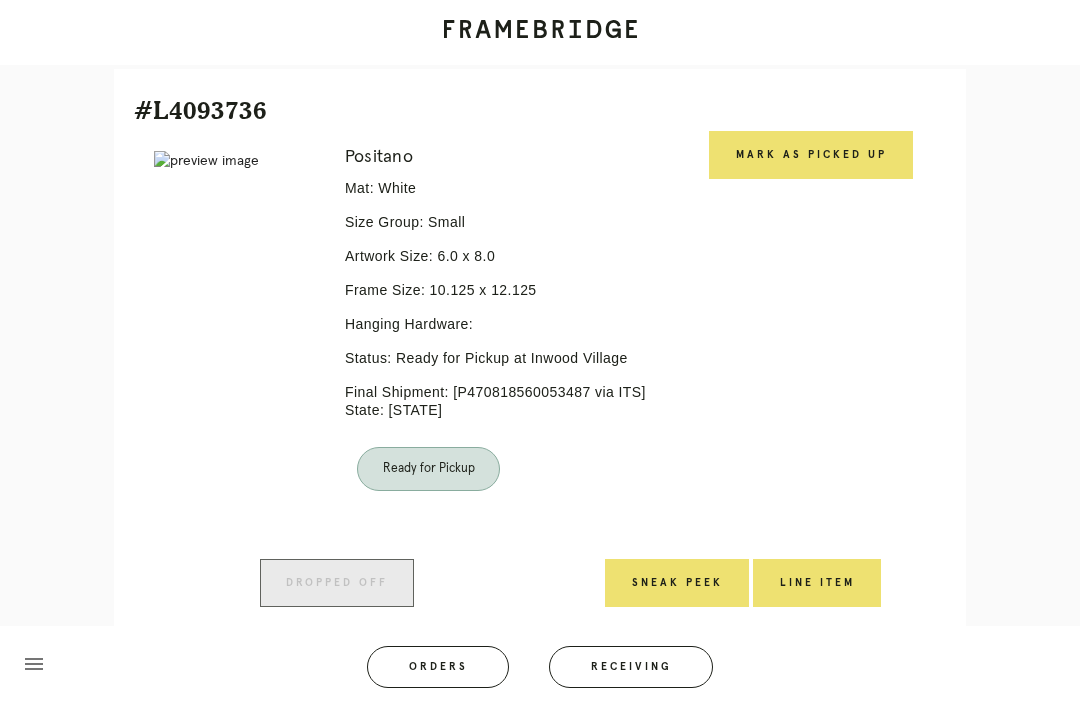 click on "Mark as Picked Up" at bounding box center (811, 155) 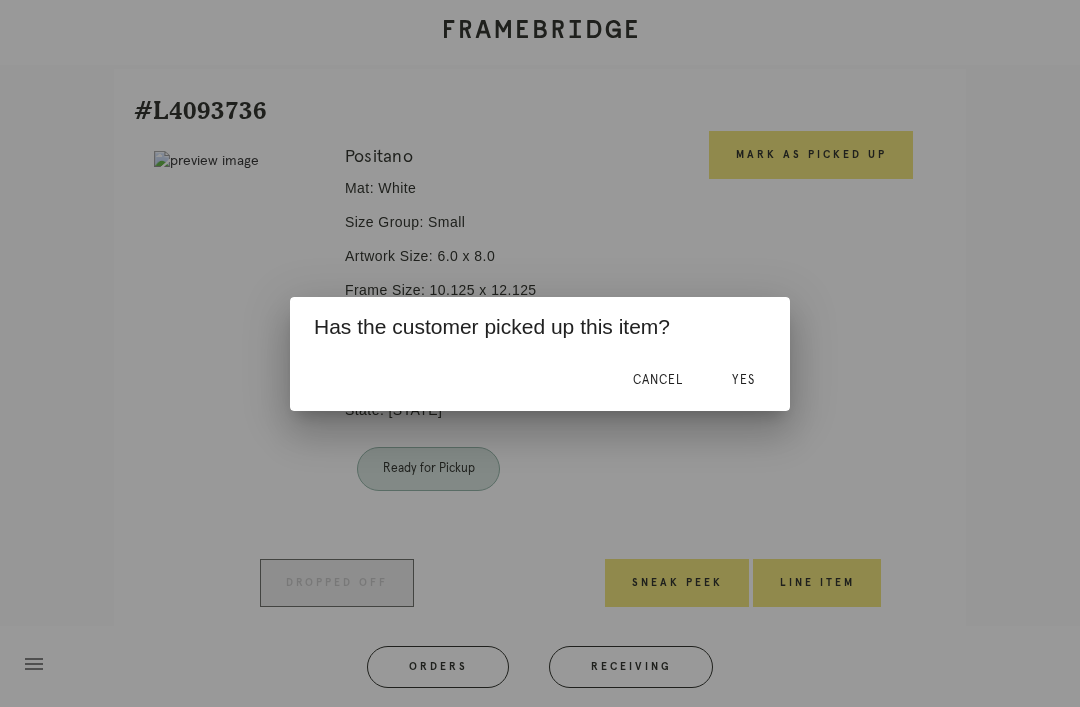 click on "Yes" at bounding box center (743, 381) 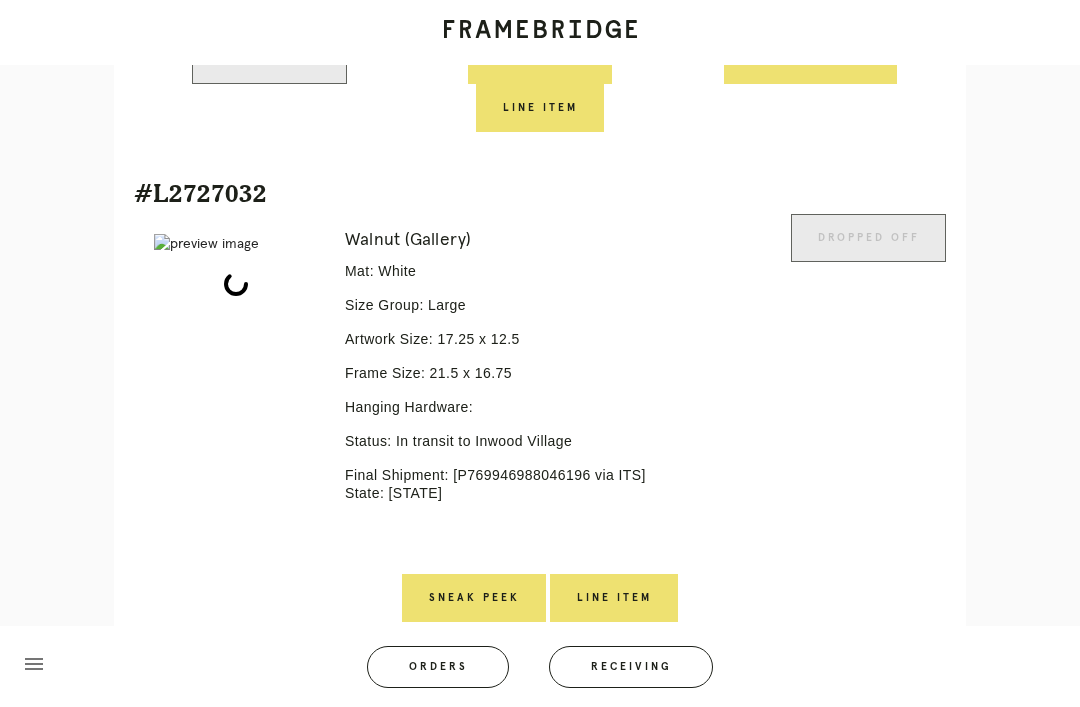 scroll, scrollTop: 920, scrollLeft: 0, axis: vertical 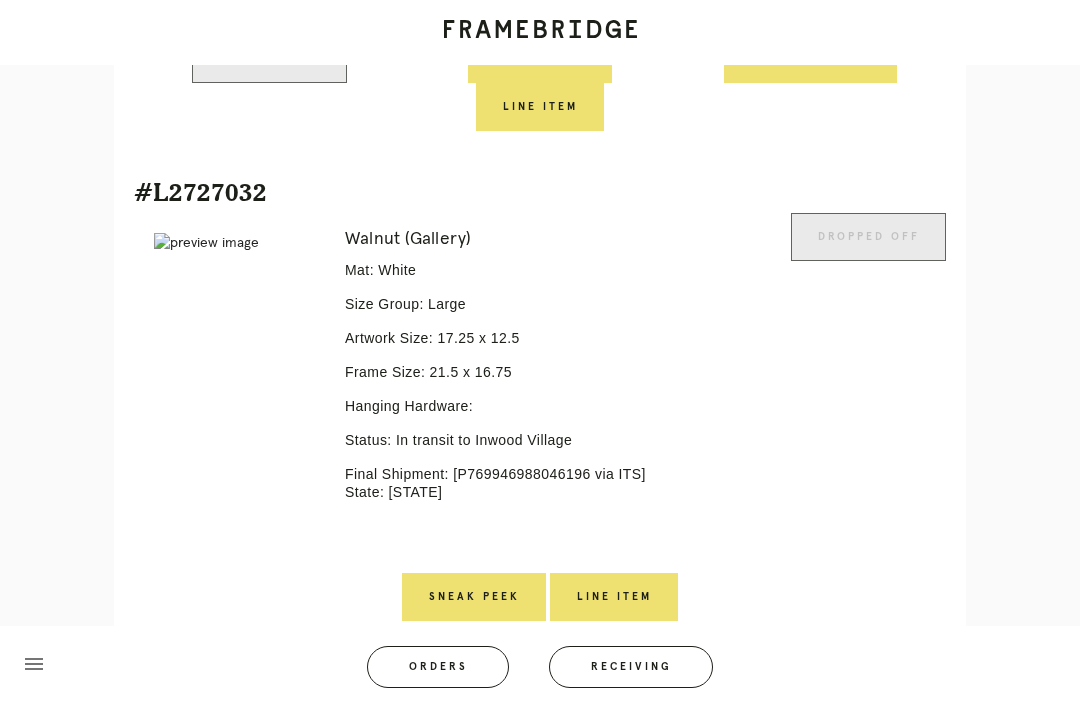 click on "Receiving" at bounding box center (631, 667) 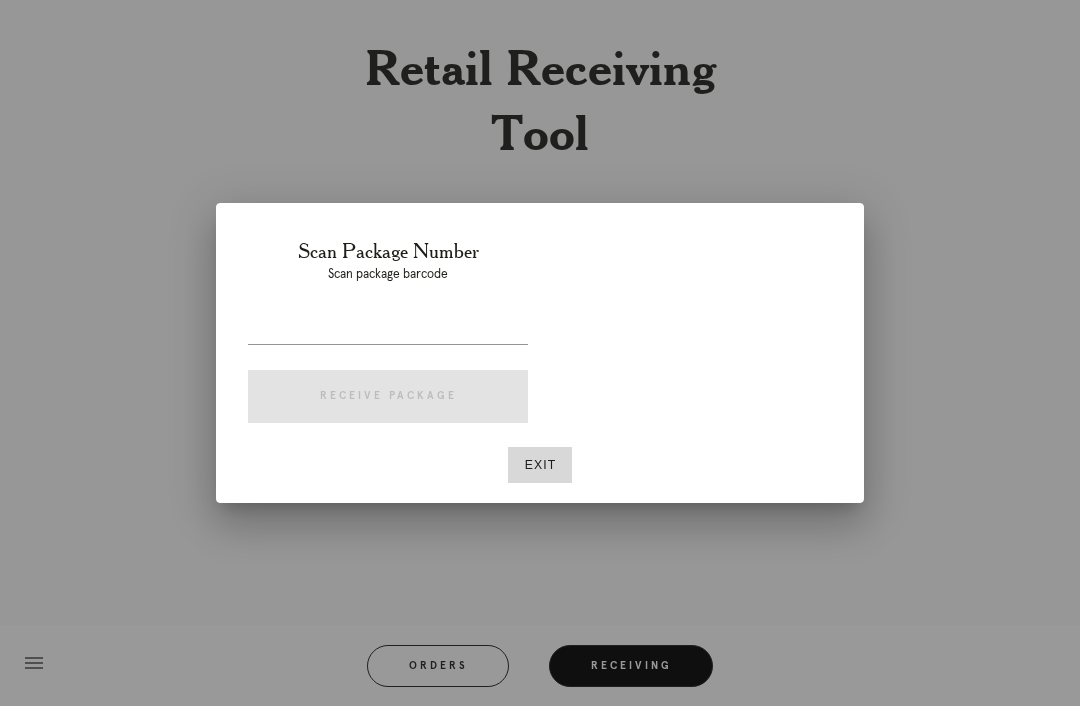 scroll, scrollTop: 64, scrollLeft: 0, axis: vertical 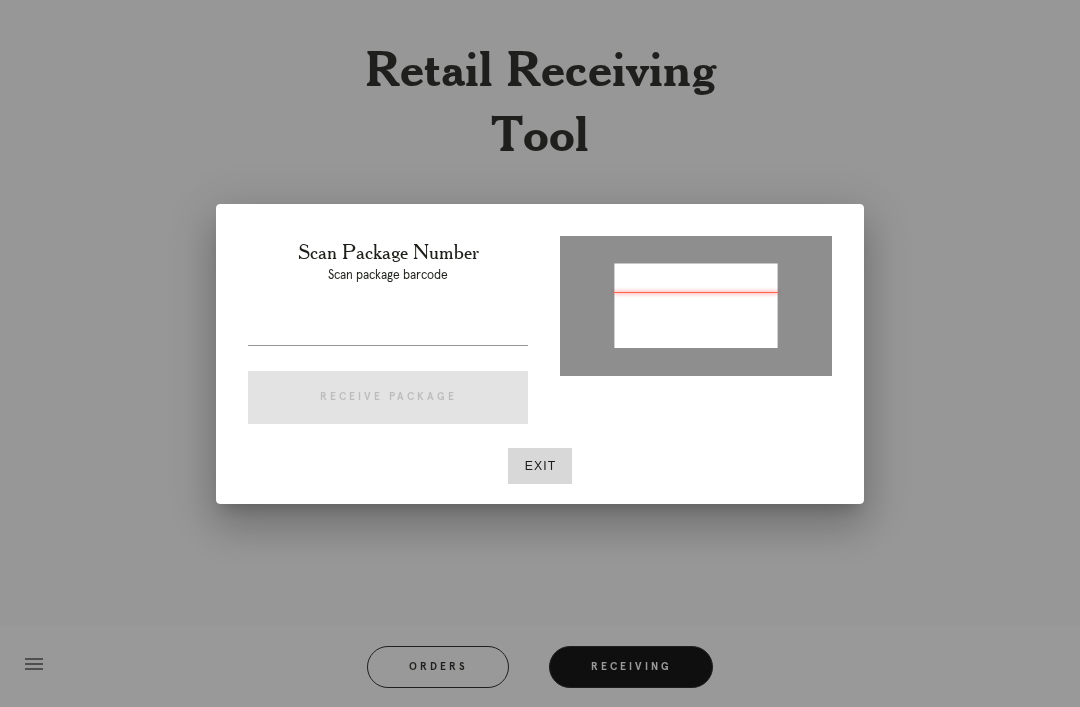 type on "P152544004802740" 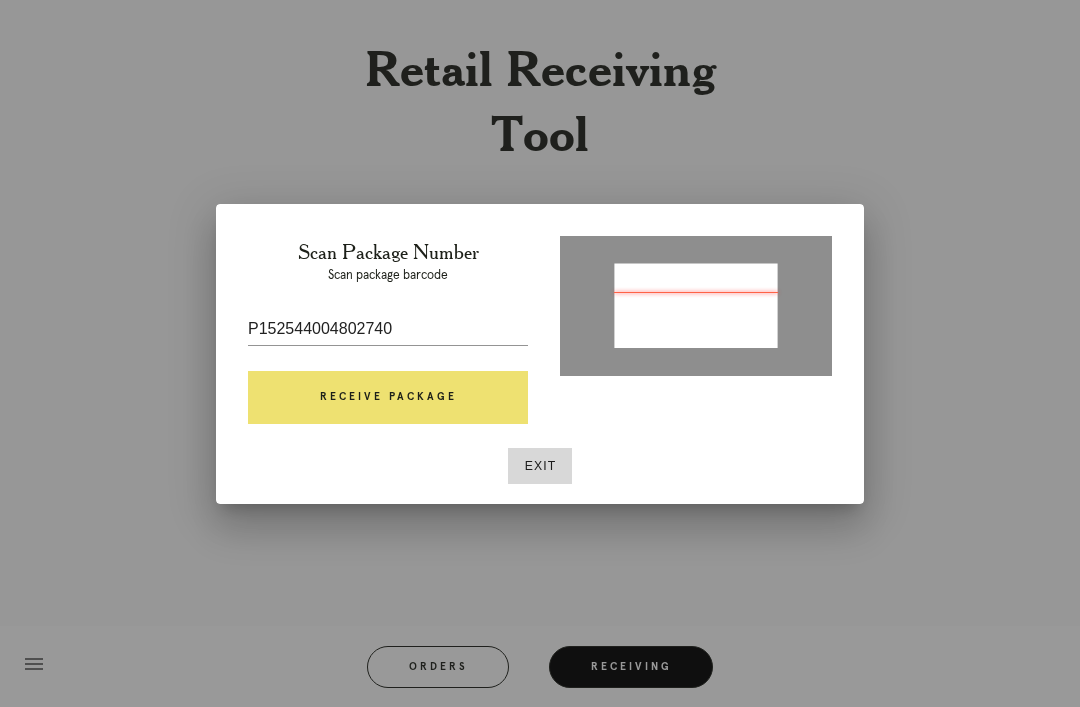 click on "Scan Package Number   Scan package barcode   P152544004802740   Receive Package" at bounding box center [388, 336] 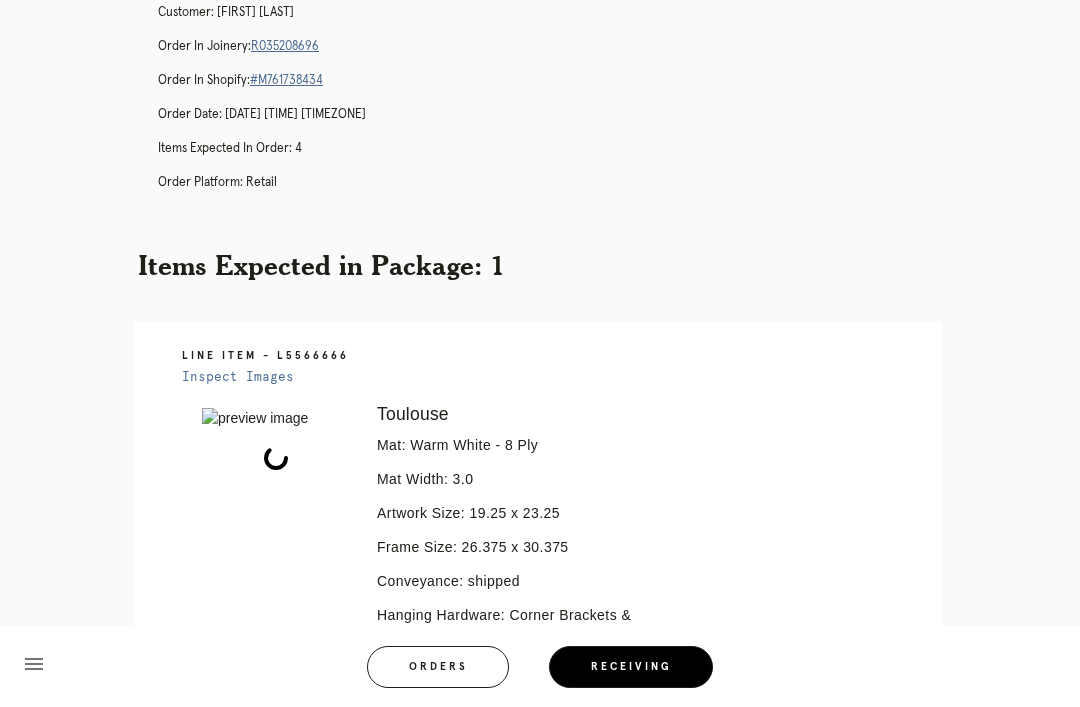 scroll, scrollTop: 164, scrollLeft: 0, axis: vertical 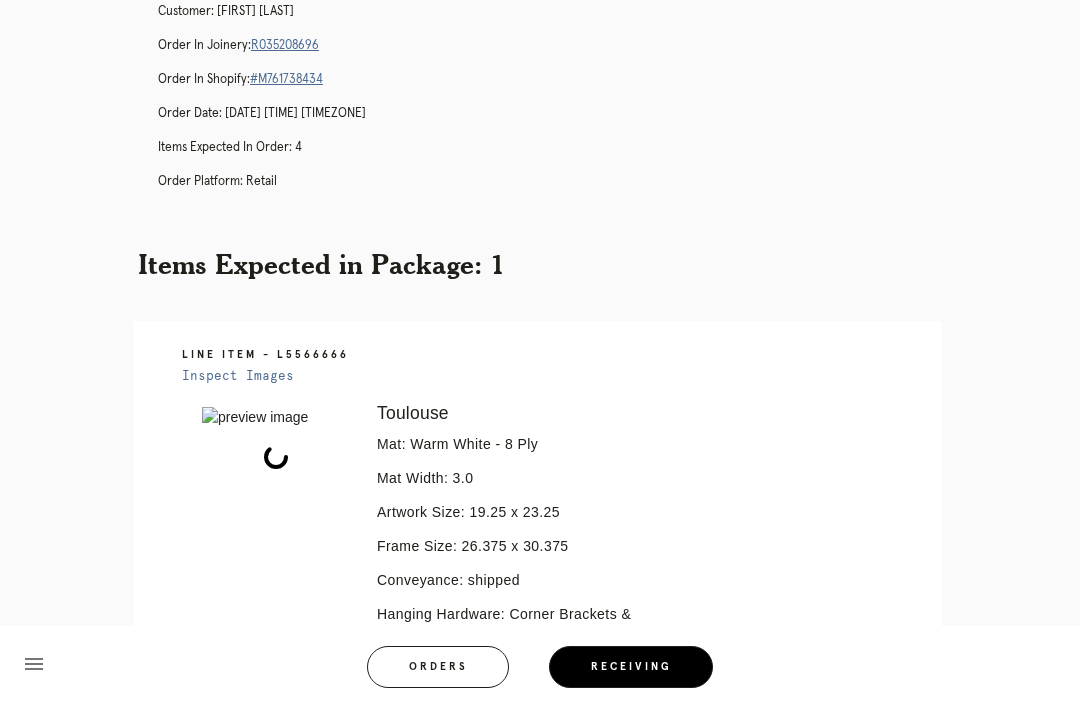 click on "Package: P152544004802740   Customer: Emily Johnson
Order in Joinery:
R035208696
Order in Shopify:
#M761738434
Order Date:
07/23/2025  2:25 PM EDT
Items Expected in Order: 4   Order Platform: retail" at bounding box center (560, 88) 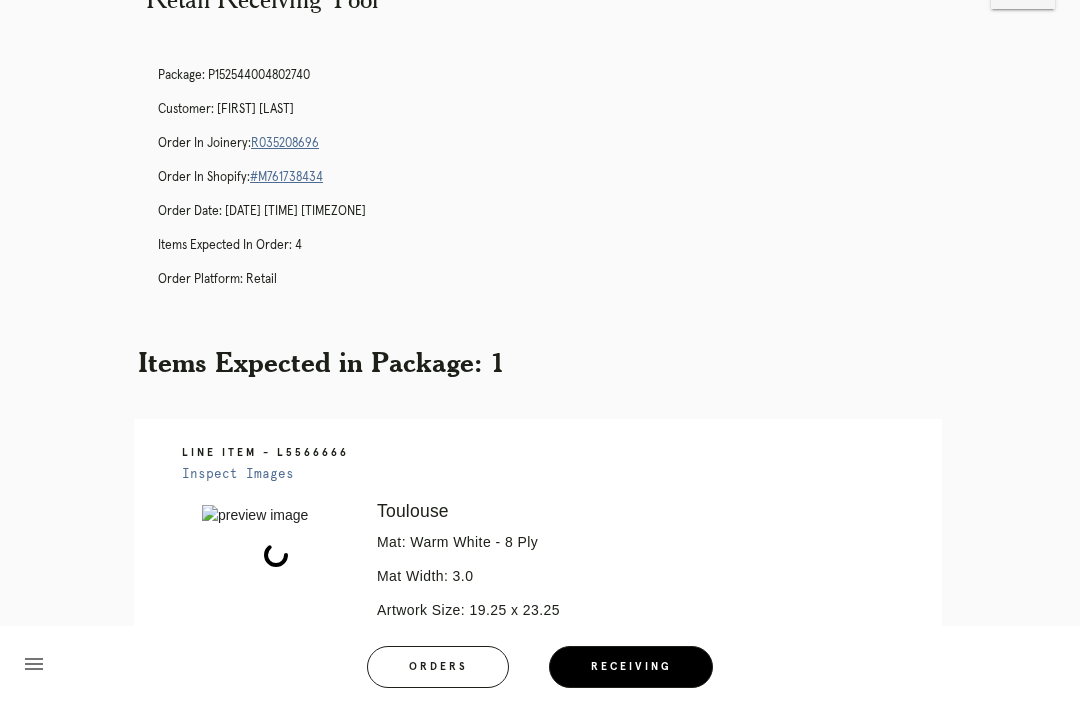 scroll, scrollTop: 0, scrollLeft: 0, axis: both 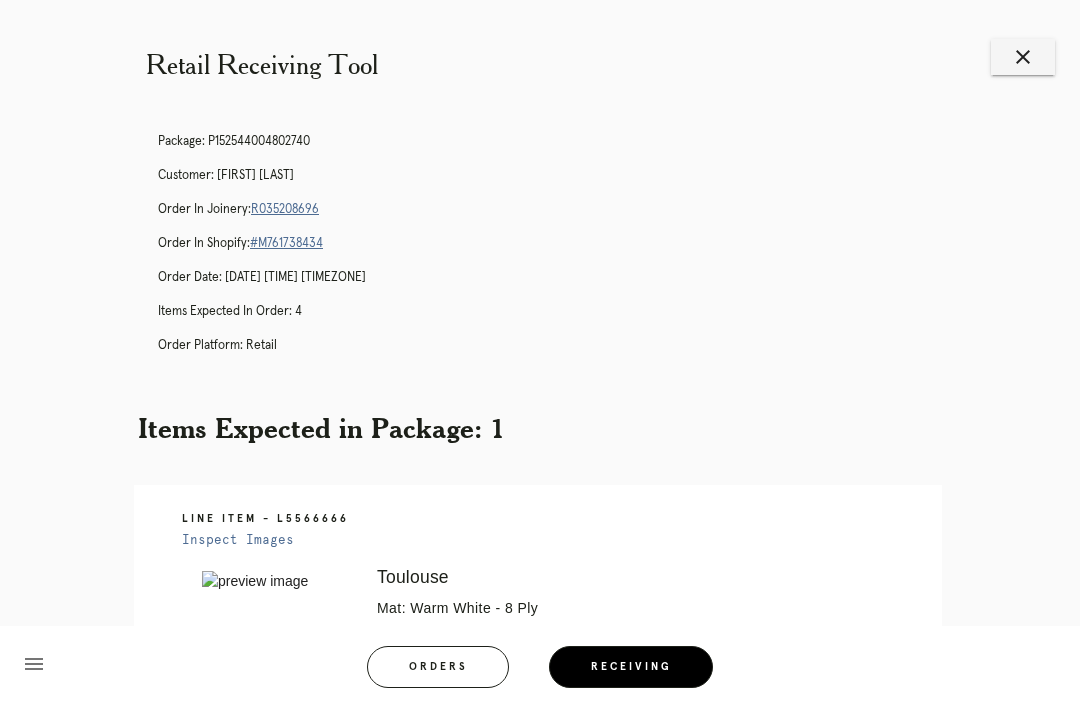 click on "R035208696" at bounding box center [285, 209] 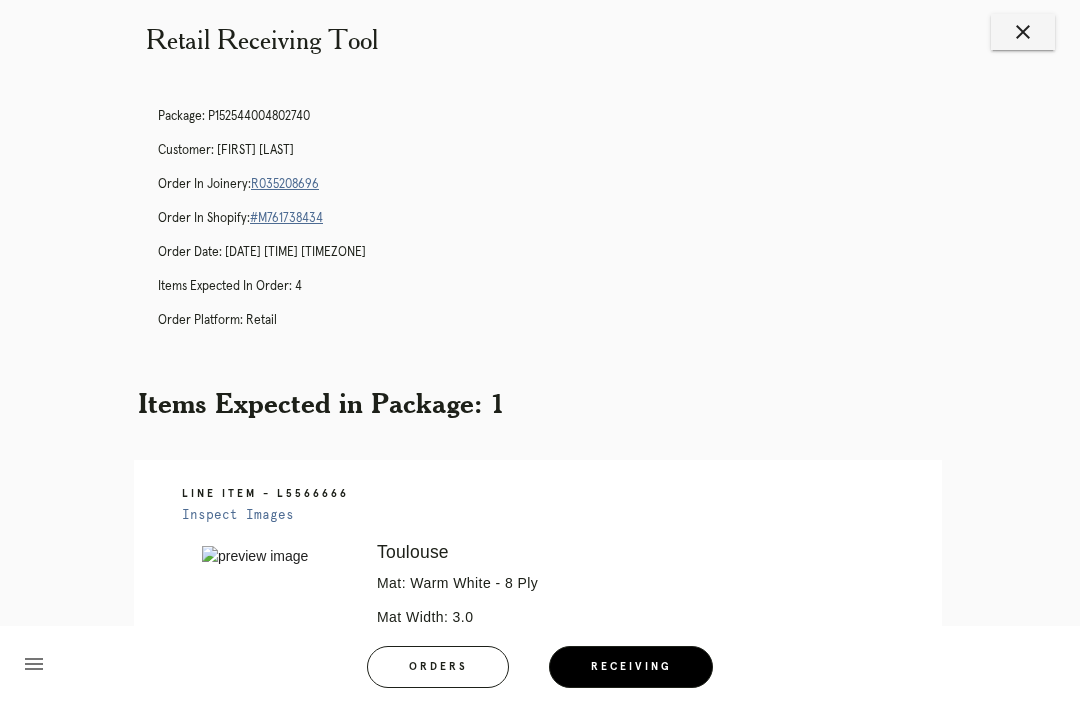 scroll, scrollTop: 0, scrollLeft: 0, axis: both 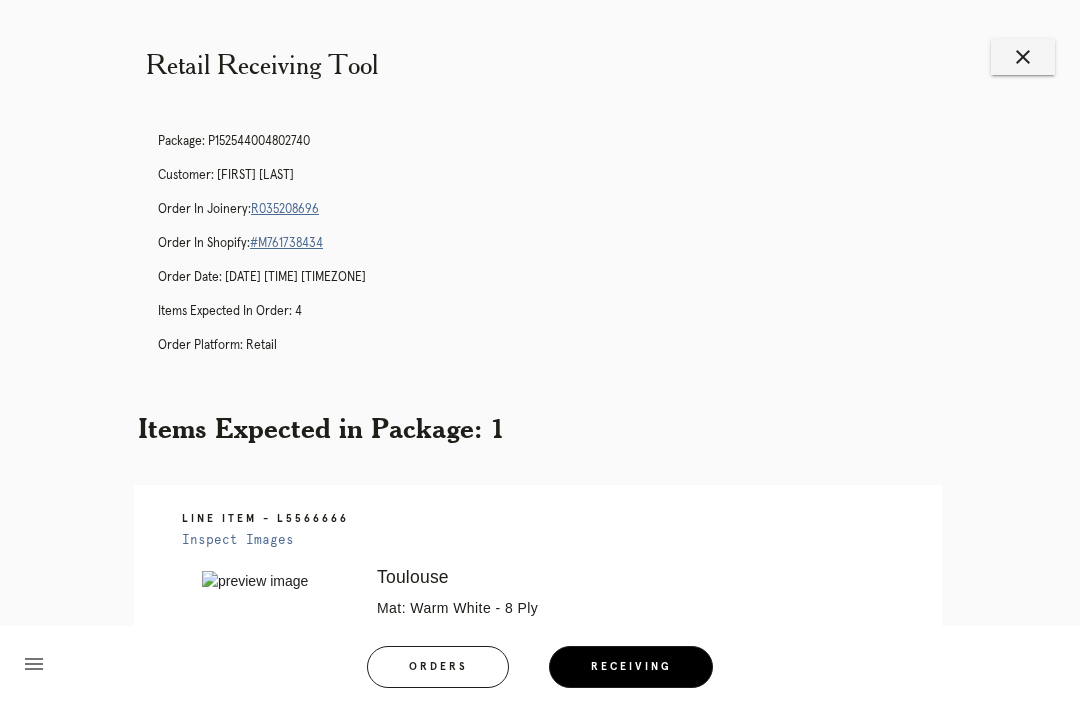 click on "R035208696" at bounding box center (285, 209) 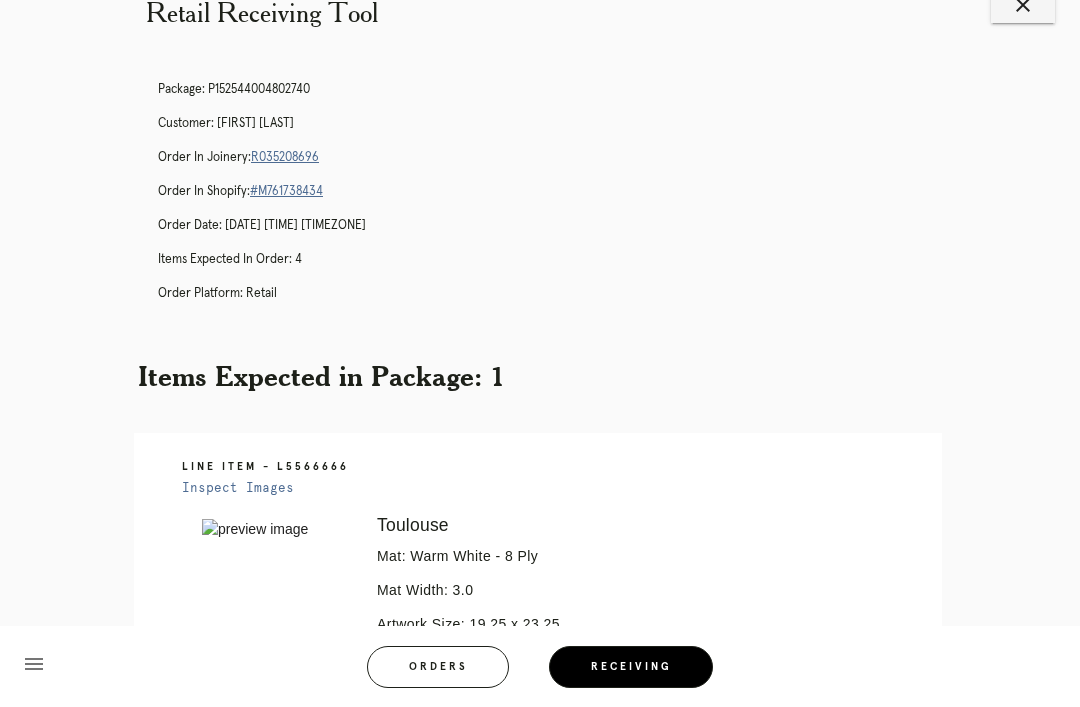 scroll, scrollTop: 54, scrollLeft: 0, axis: vertical 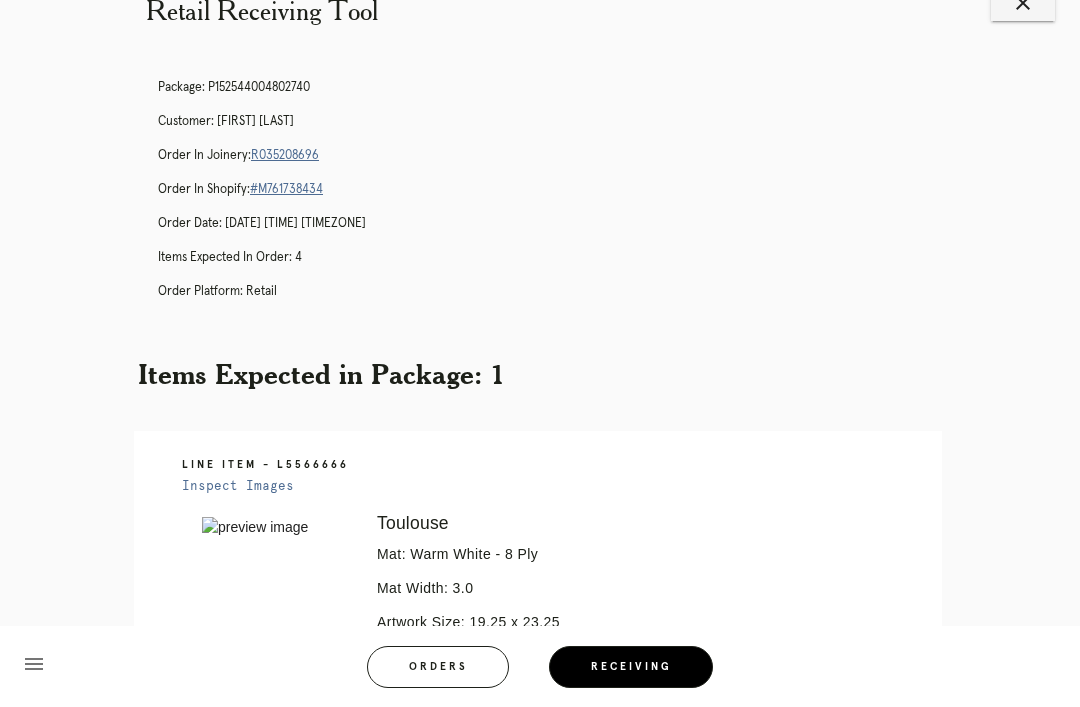 click on "Retail Receiving Tool   close   Package: P152544004802740   Customer: Emily Johnson
Order in Joinery:
R035208696
Order in Shopify:
#M761738434
Order Date:
07/23/2025  2:25 PM EDT
Items Expected in Order: 4   Order Platform: retail     Items Expected in Package:  1
Line Item - L5566666
Inspect Images
Error retreiving frame spec #9767908
Toulouse
Mat: Warm White - 8 Ply
Mat Width: 3.0
Artwork Size:
19.25
x
23.25
Frame Size:
26.375
x
30.375
Conveyance: shipped
Hanging Hardware: Corner Brackets & Large Sticker
Ready for Pickup" at bounding box center (540, 492) 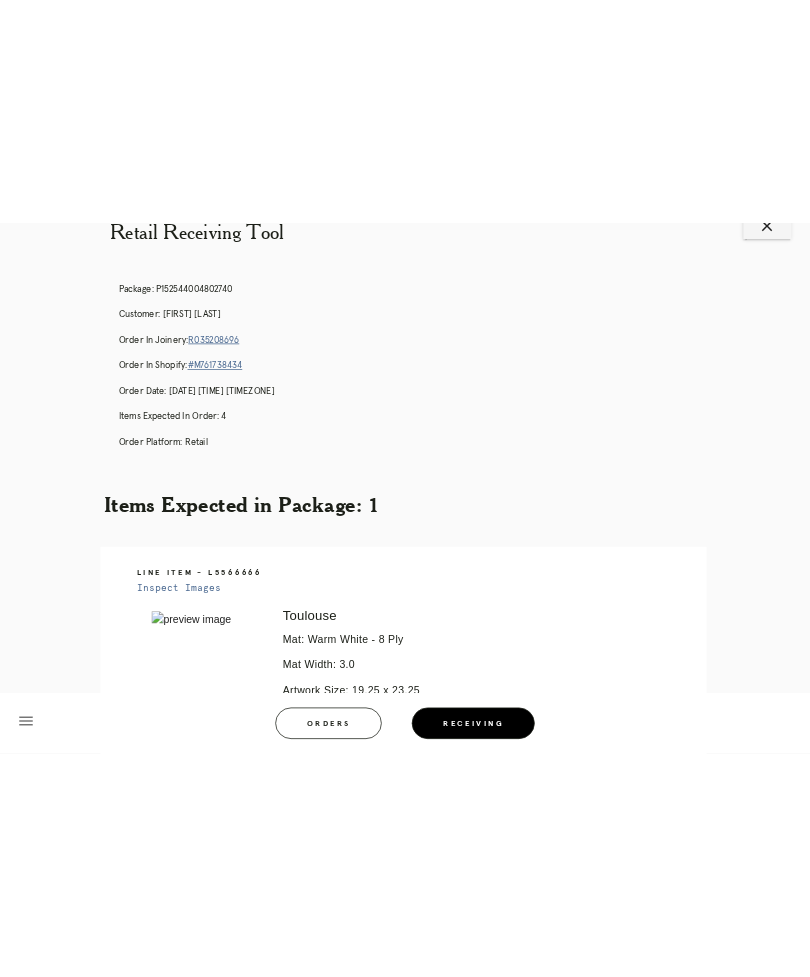 scroll, scrollTop: 0, scrollLeft: 0, axis: both 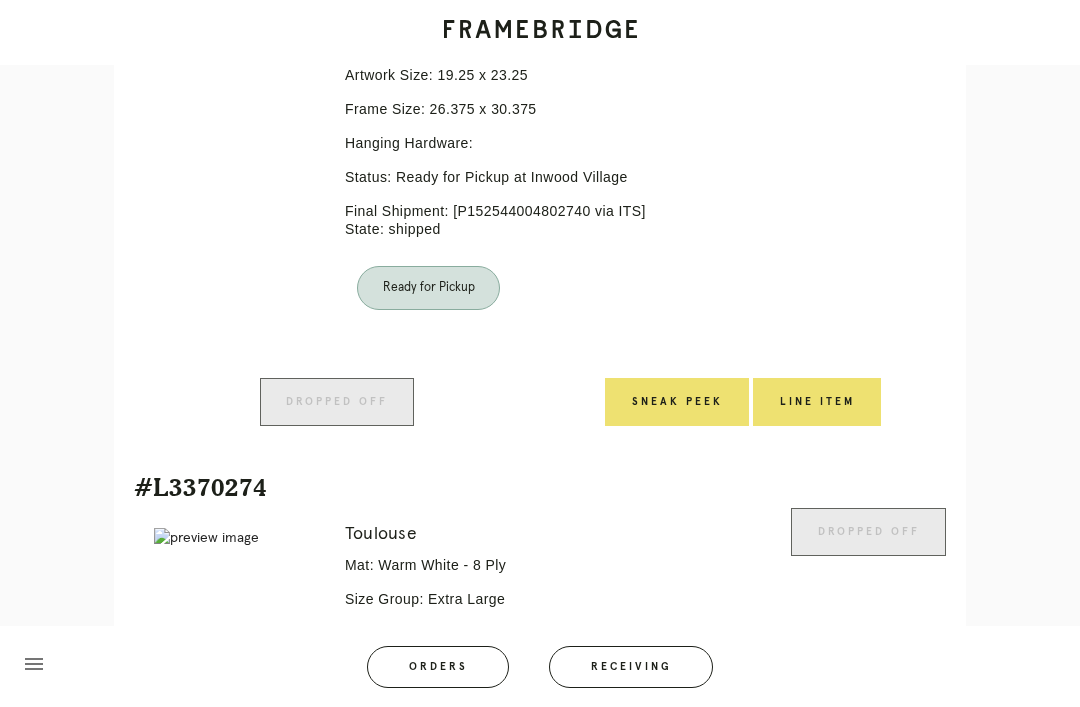 click on "Receiving" at bounding box center (631, 667) 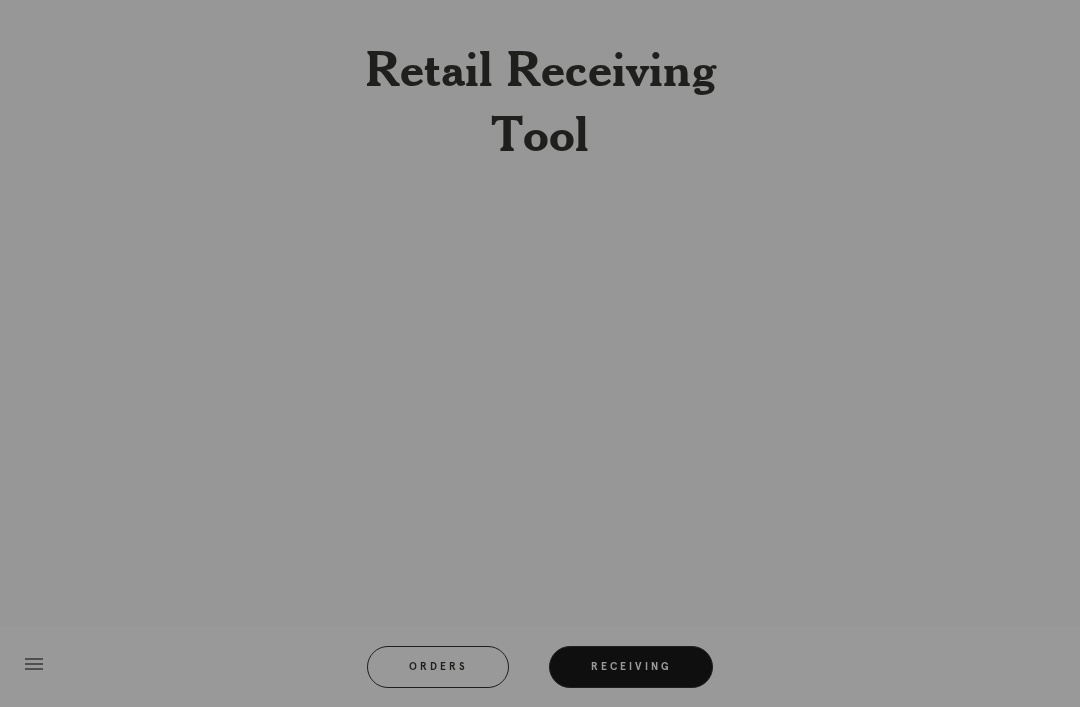 scroll, scrollTop: 64, scrollLeft: 0, axis: vertical 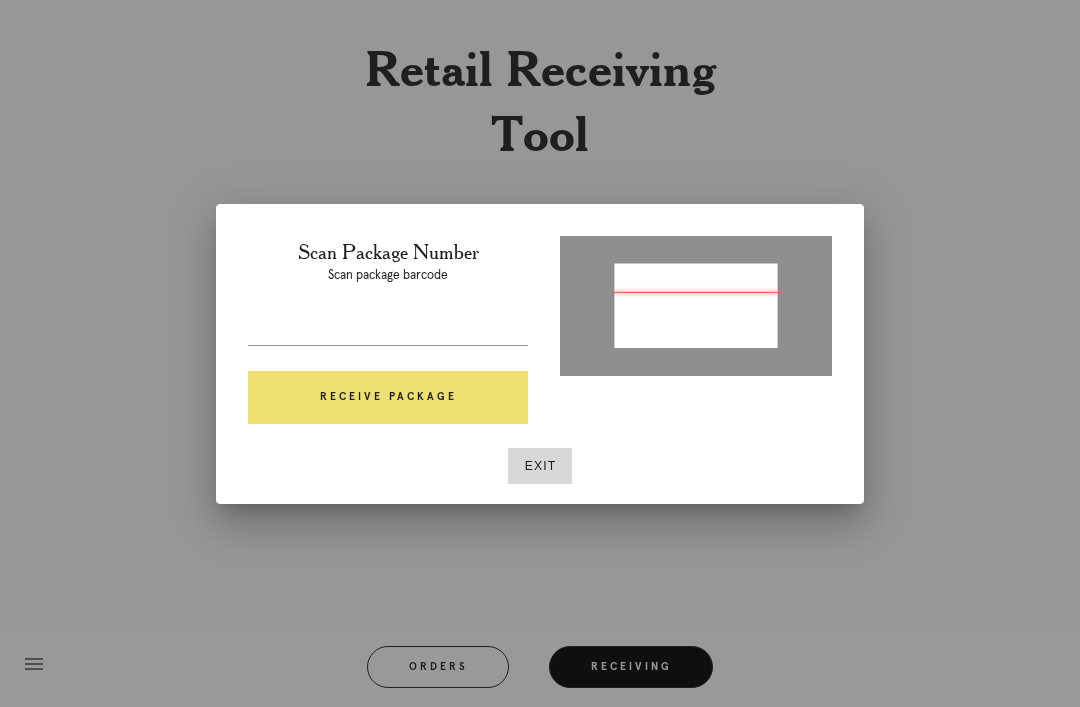 type on "P221511580391605" 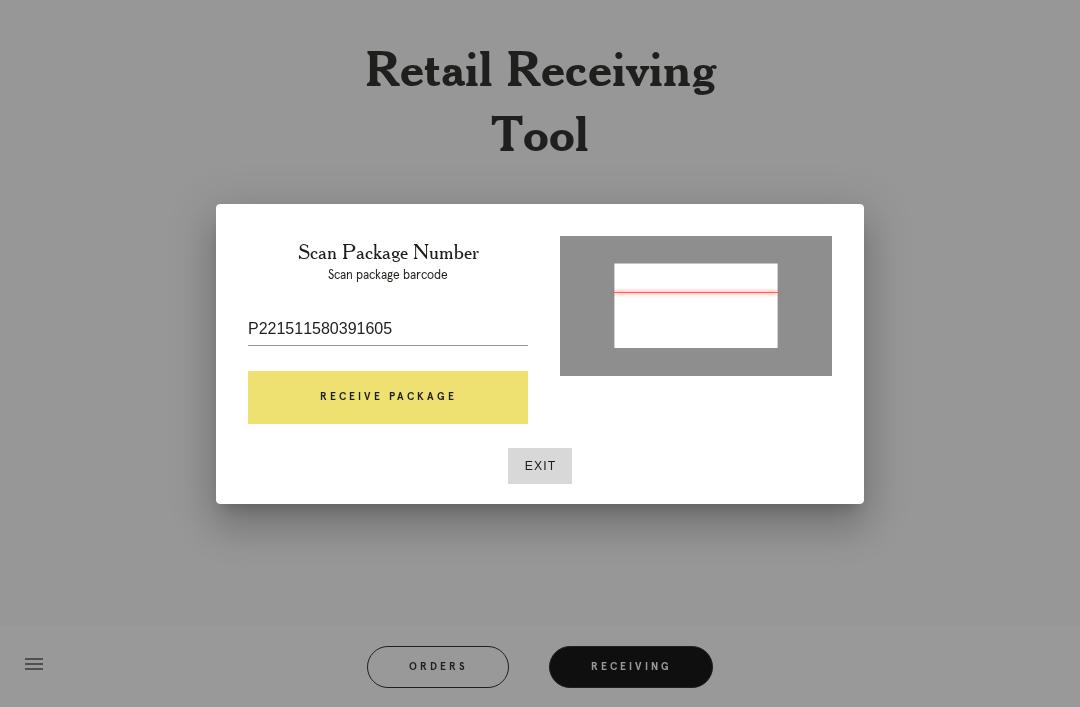 click on "Receive Package" at bounding box center [388, 398] 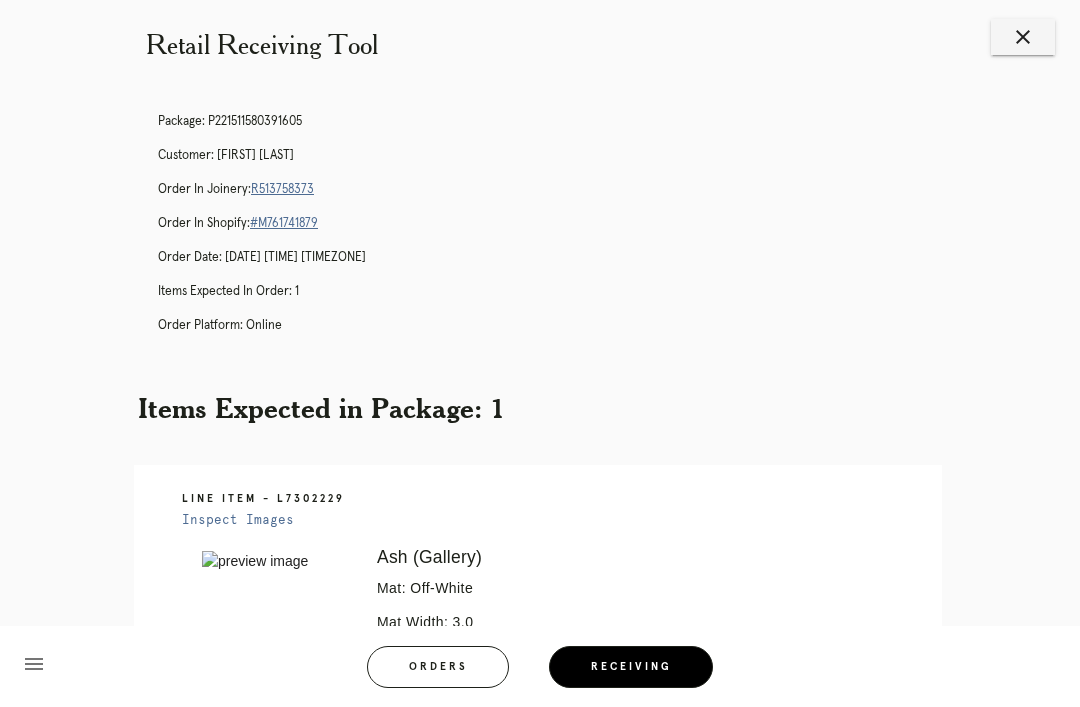 scroll, scrollTop: 0, scrollLeft: 0, axis: both 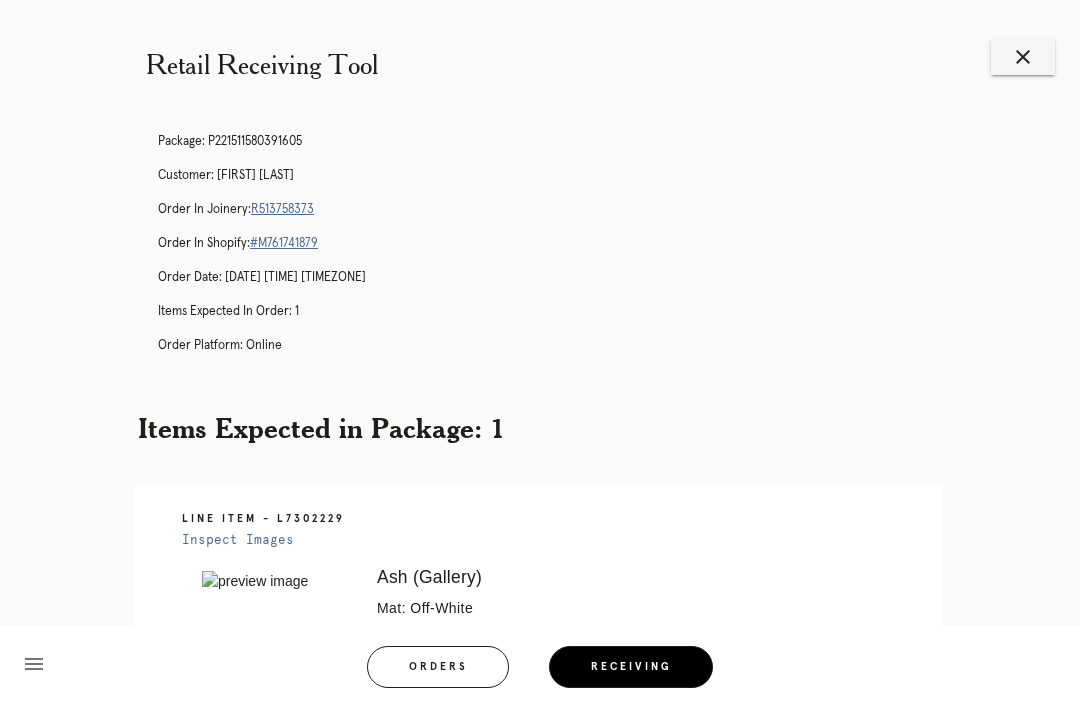 click on "R513758373" at bounding box center (282, 209) 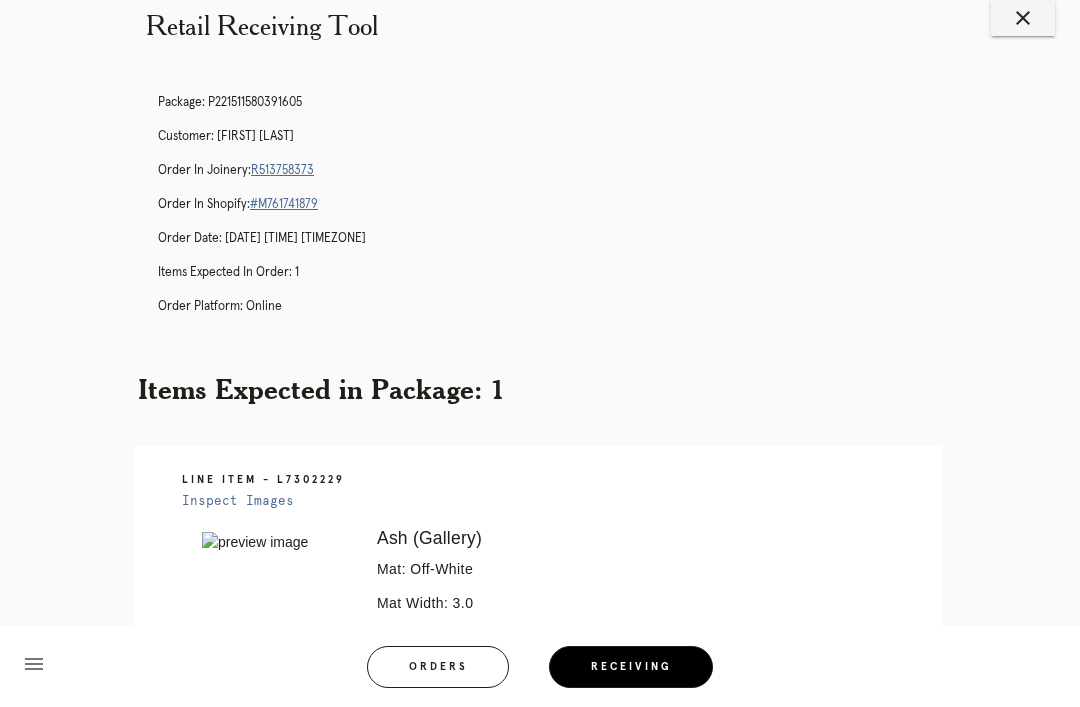 scroll, scrollTop: 0, scrollLeft: 0, axis: both 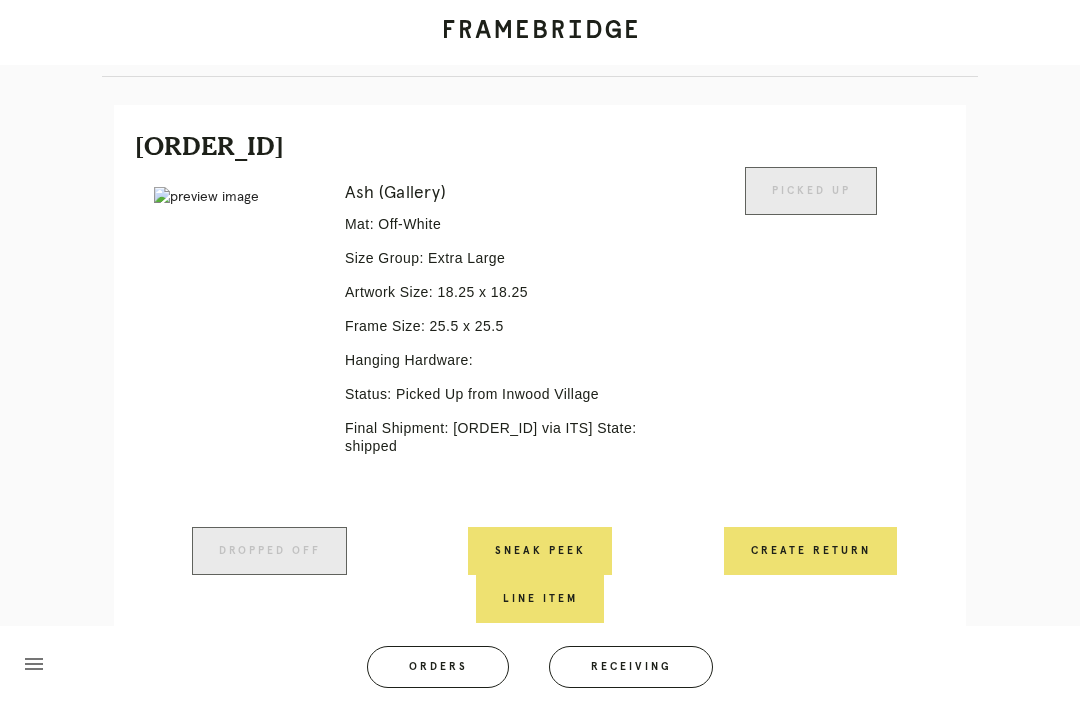 click on "Receiving" at bounding box center [631, 667] 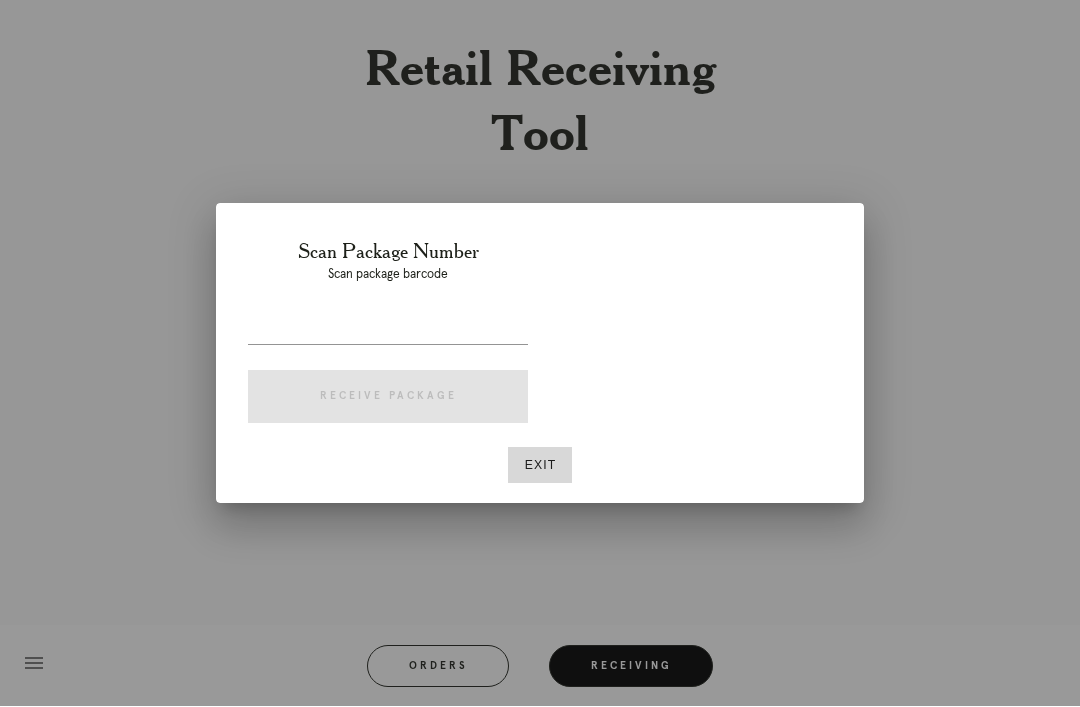 scroll, scrollTop: 64, scrollLeft: 0, axis: vertical 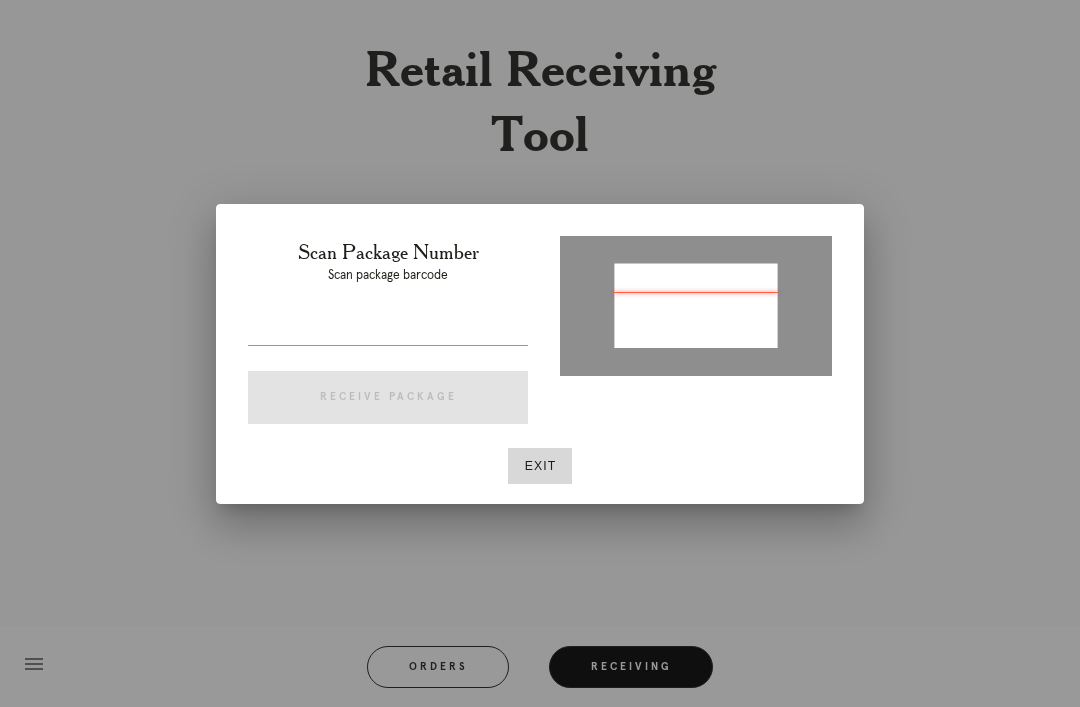 type on "P480824233599225" 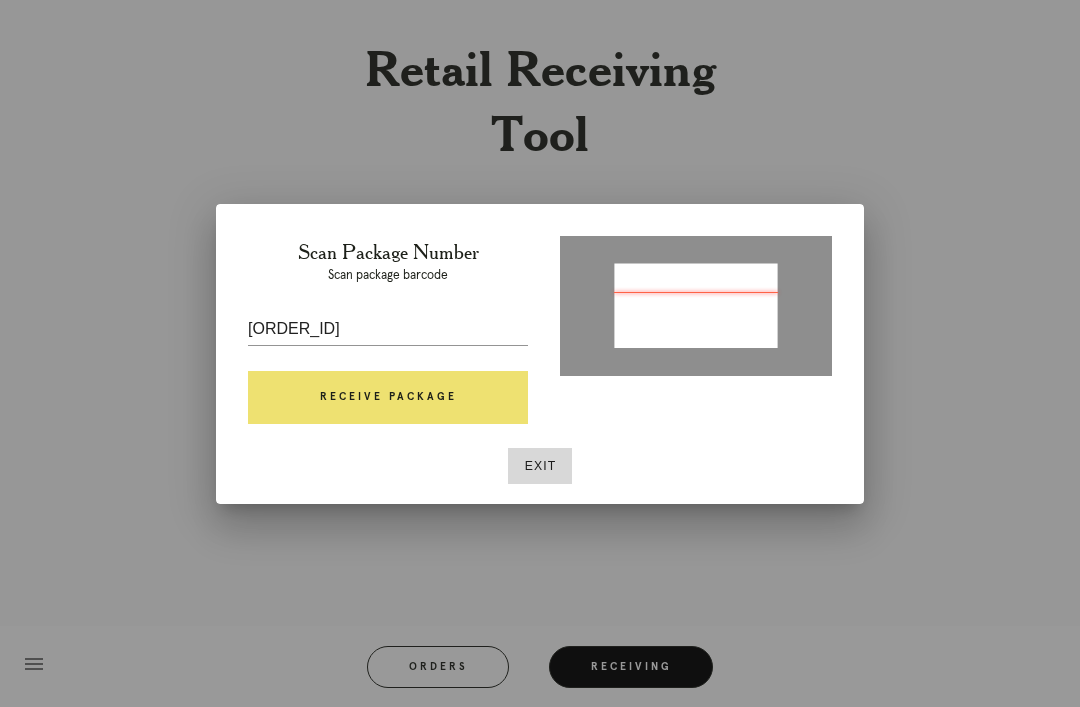 click on "Receive Package" at bounding box center [388, 398] 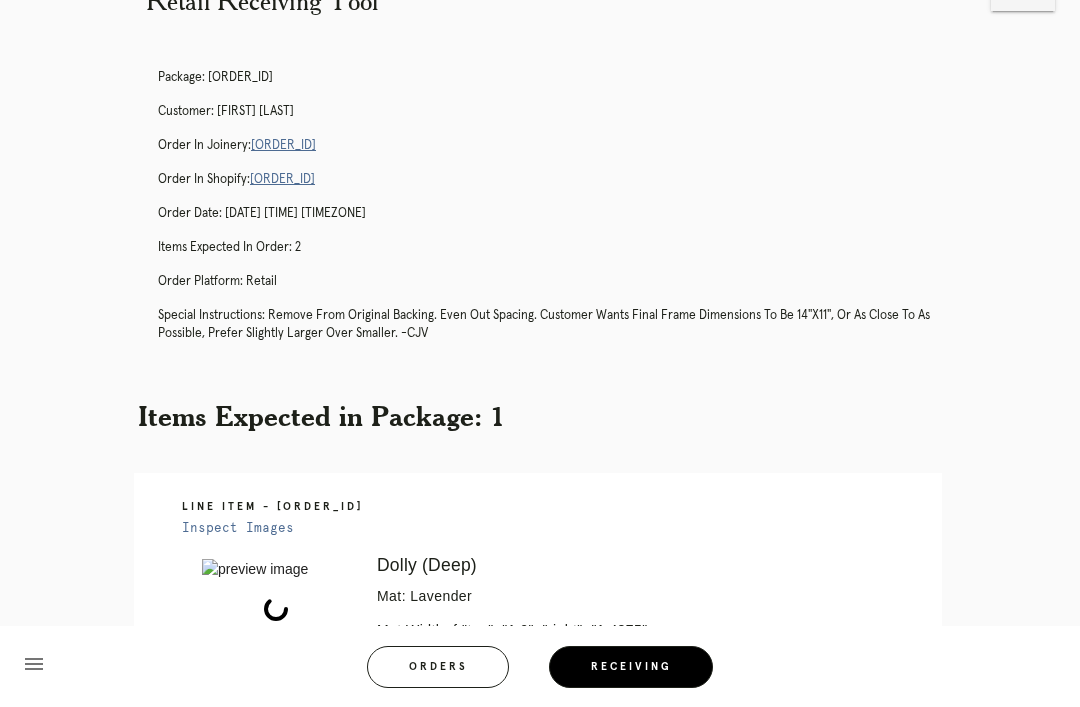 click on "R796468894" at bounding box center [283, 145] 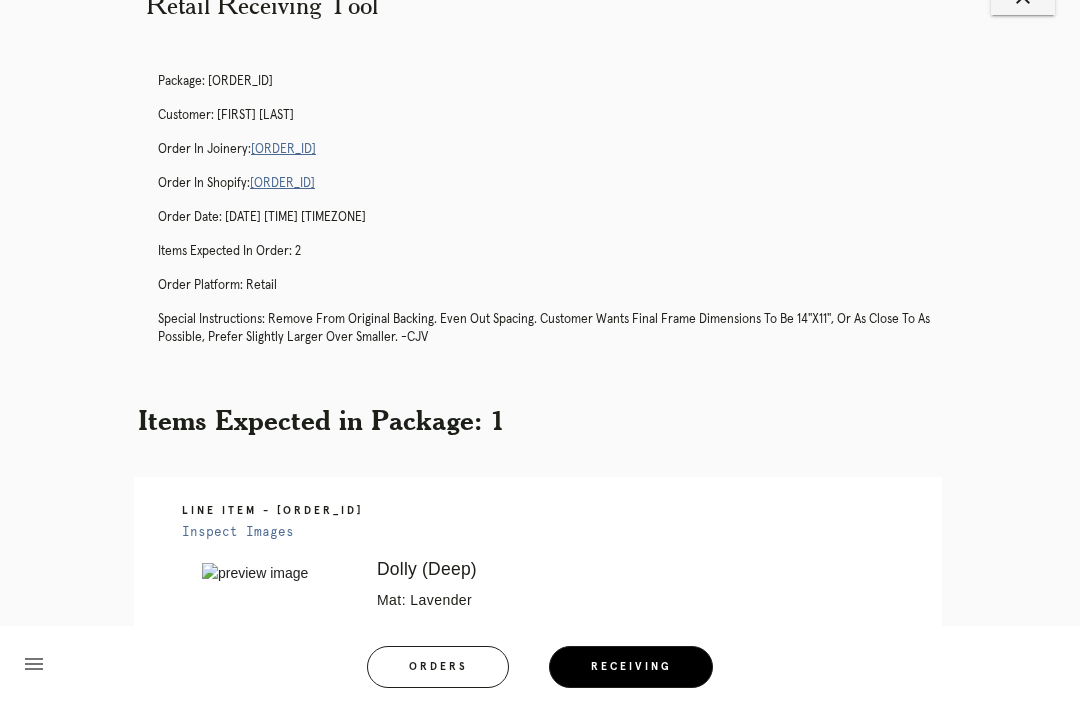 scroll, scrollTop: 61, scrollLeft: 0, axis: vertical 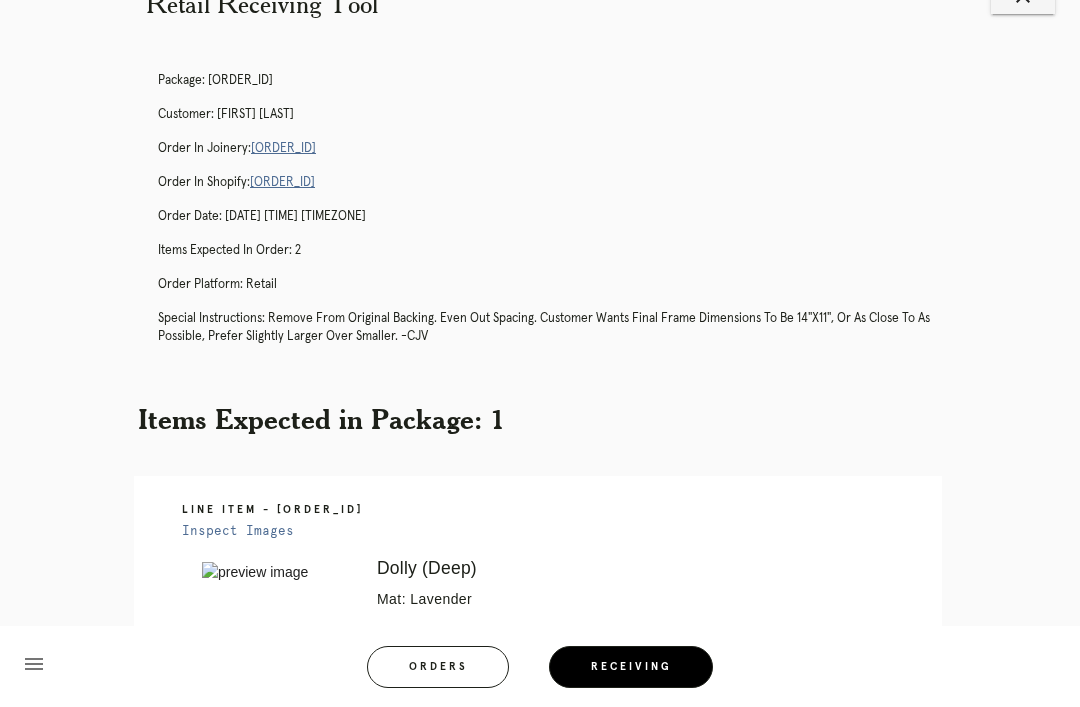 click on "Retail Receiving Tool   close" at bounding box center [540, 15] 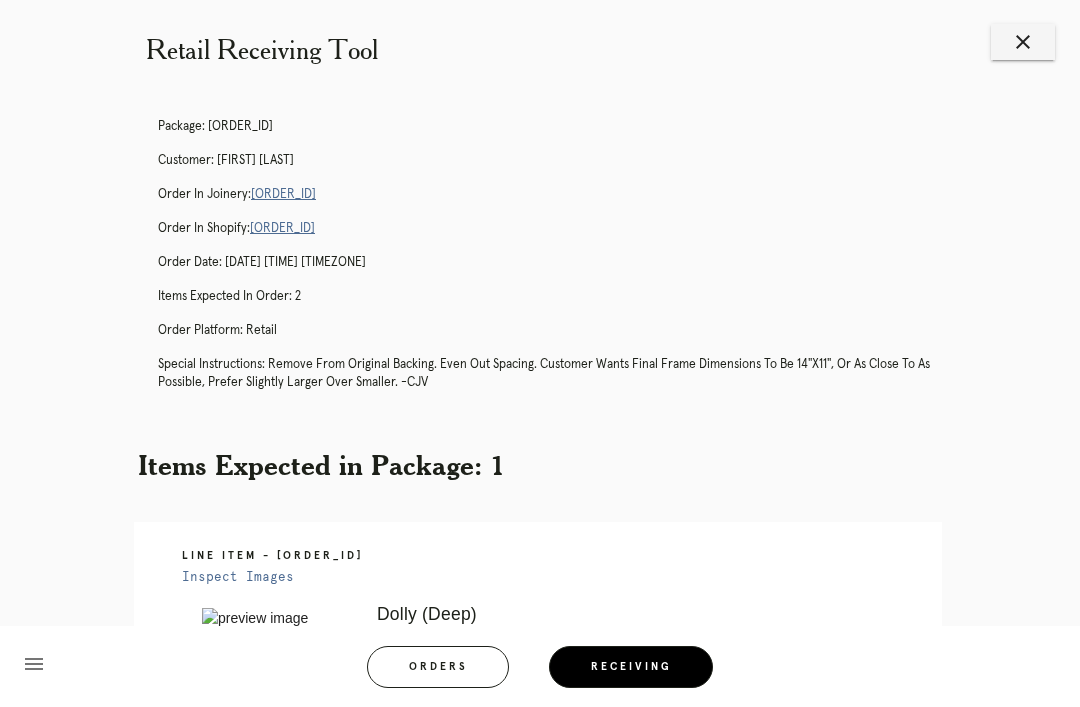 scroll, scrollTop: 0, scrollLeft: 0, axis: both 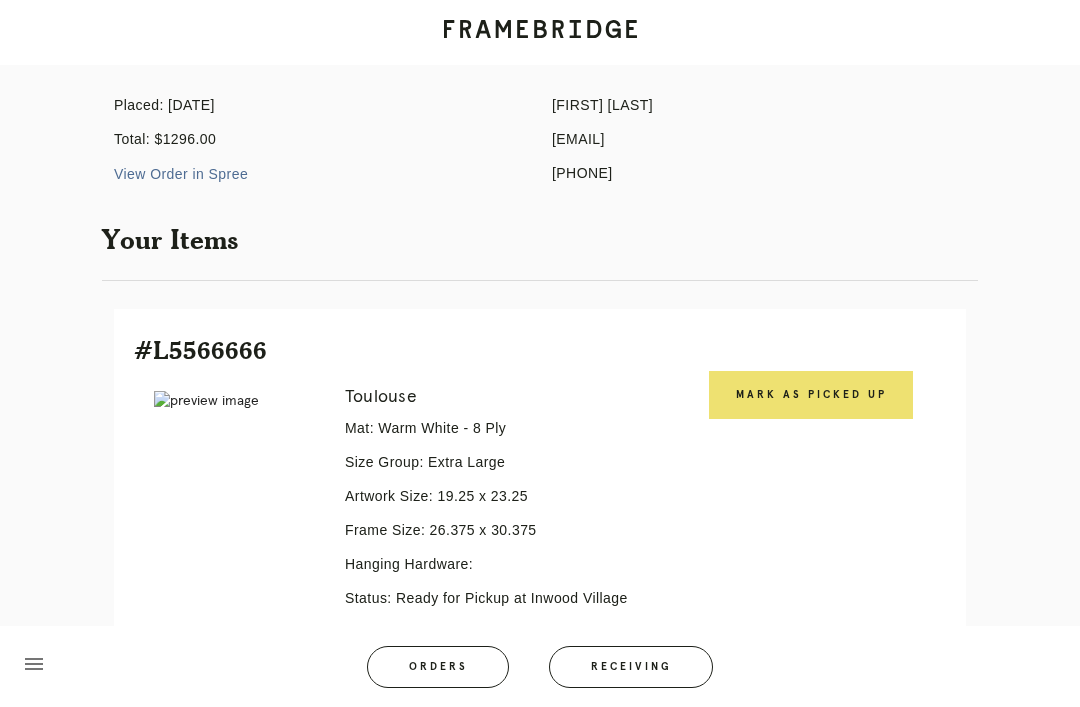 click on "Mark as Picked Up" at bounding box center [811, 395] 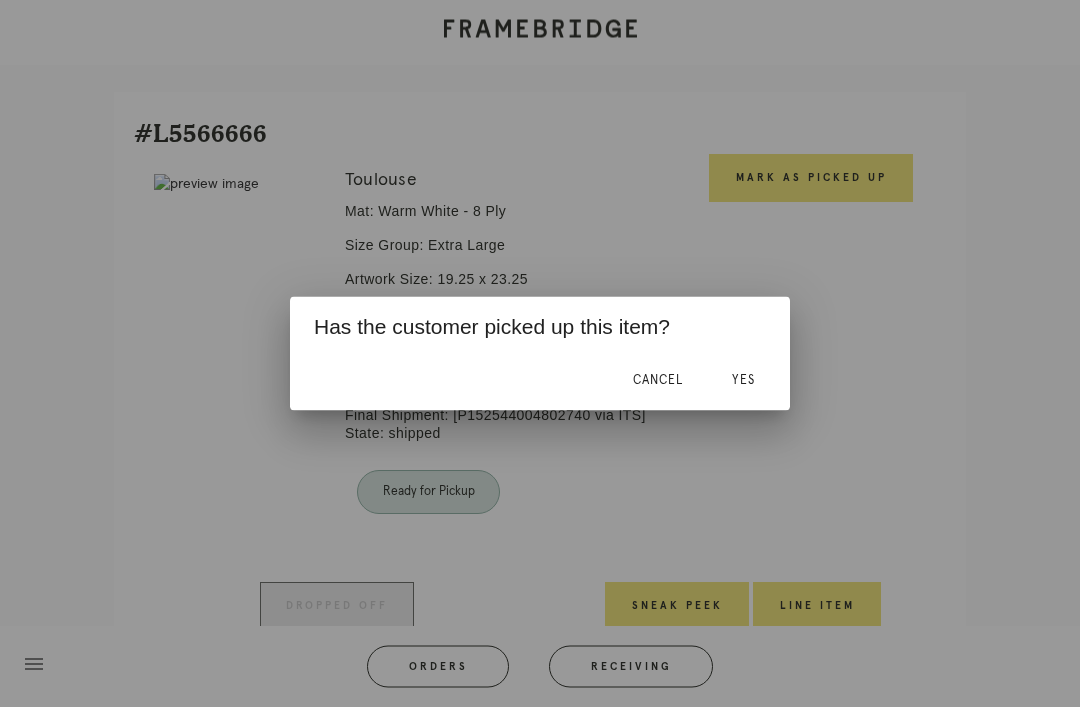 scroll, scrollTop: 438, scrollLeft: 0, axis: vertical 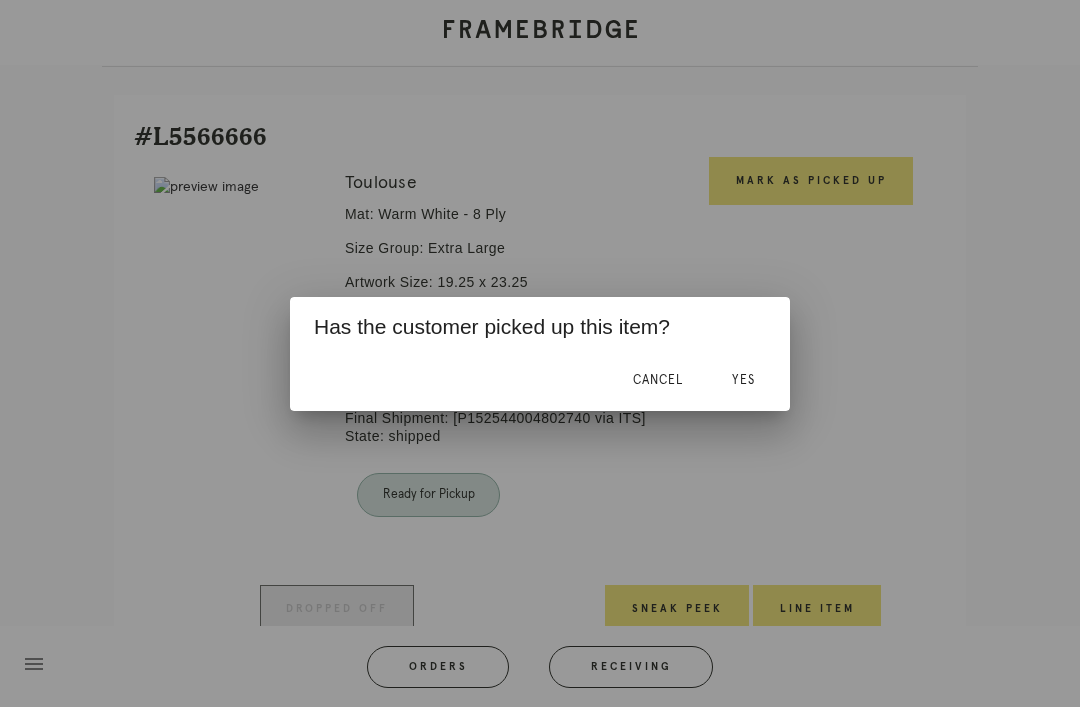 click on "Yes" at bounding box center (743, 381) 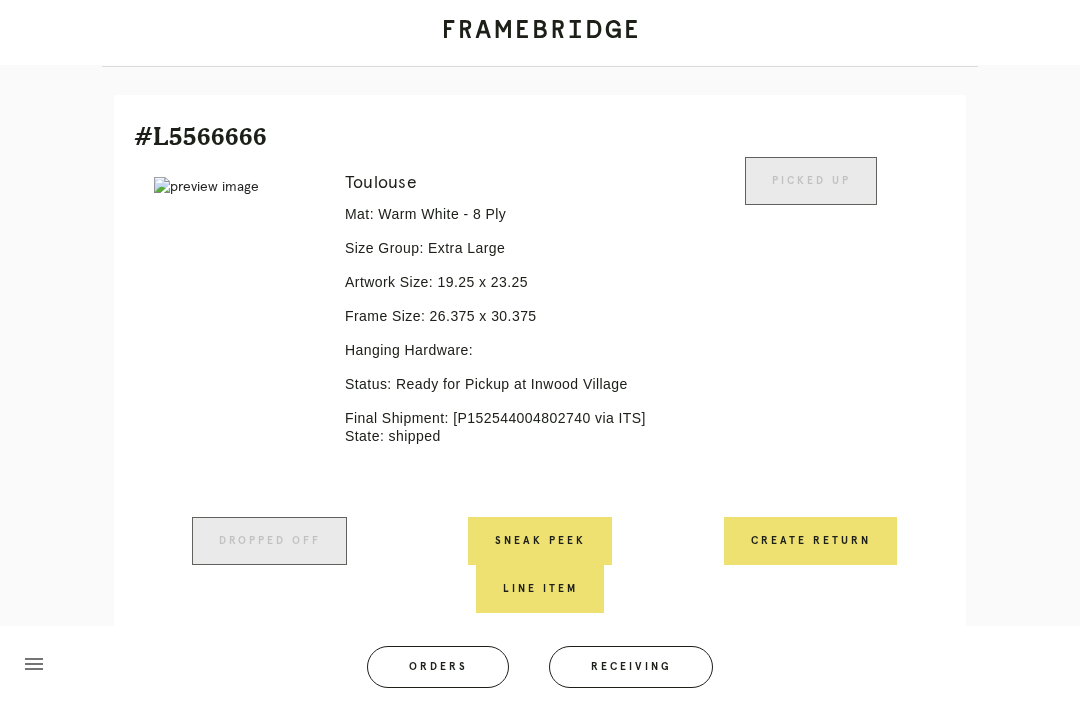 click on "Picked Up" at bounding box center (810, 337) 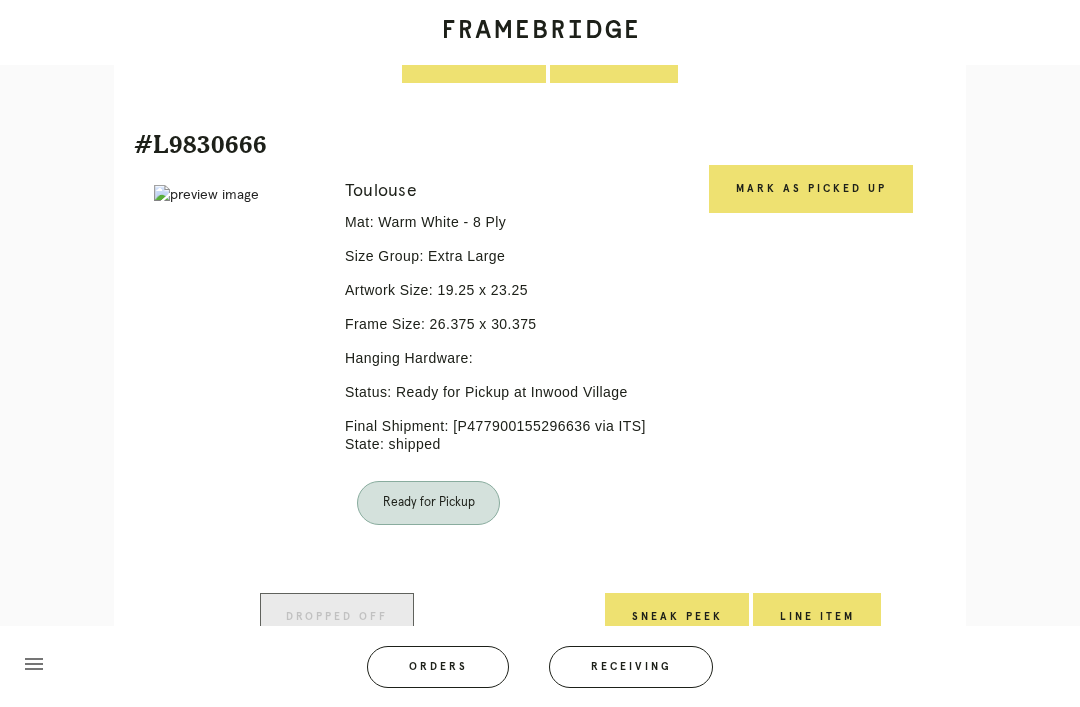 scroll, scrollTop: 1482, scrollLeft: 0, axis: vertical 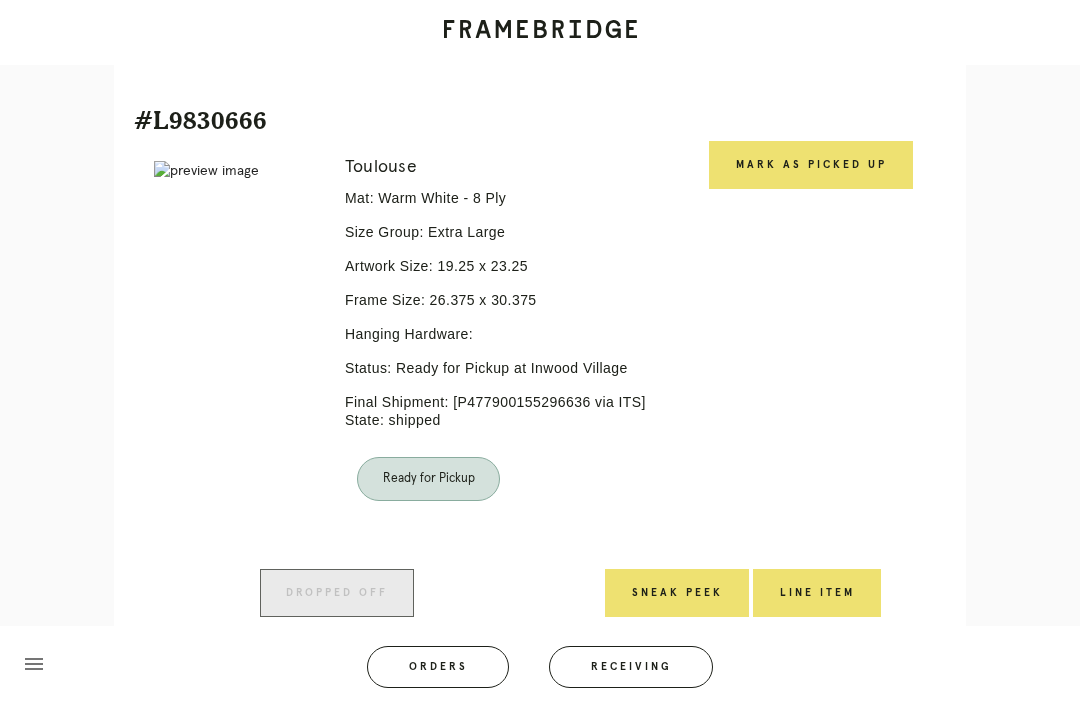 click on "Mark as Picked Up" at bounding box center [811, 165] 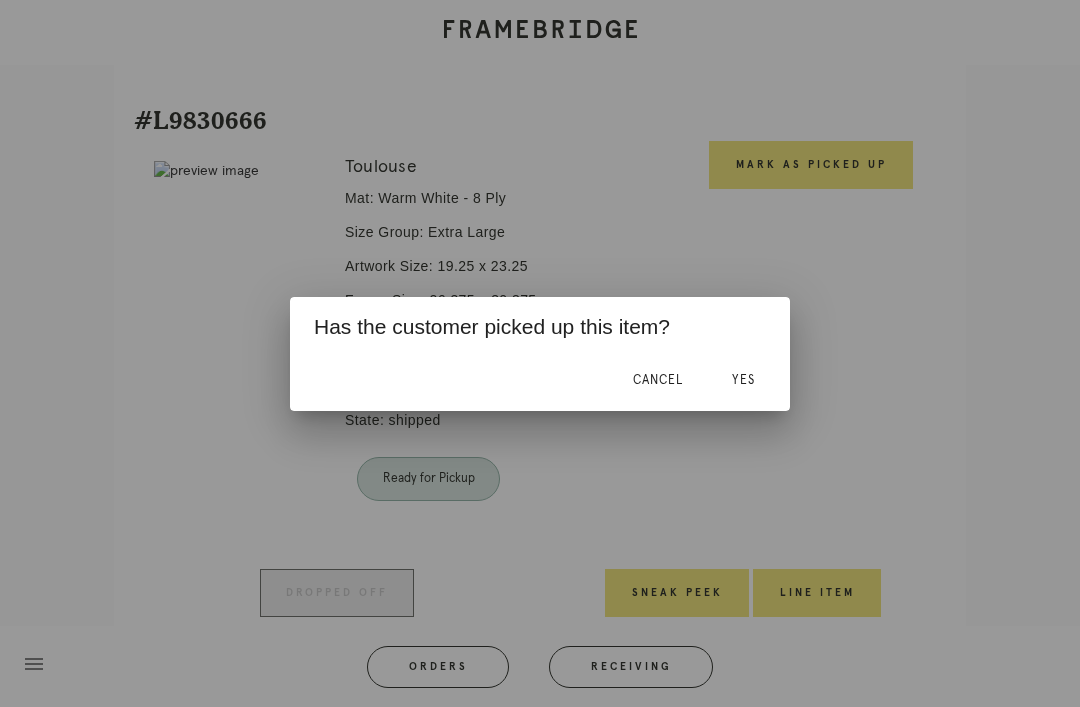 click on "Yes" at bounding box center (743, 380) 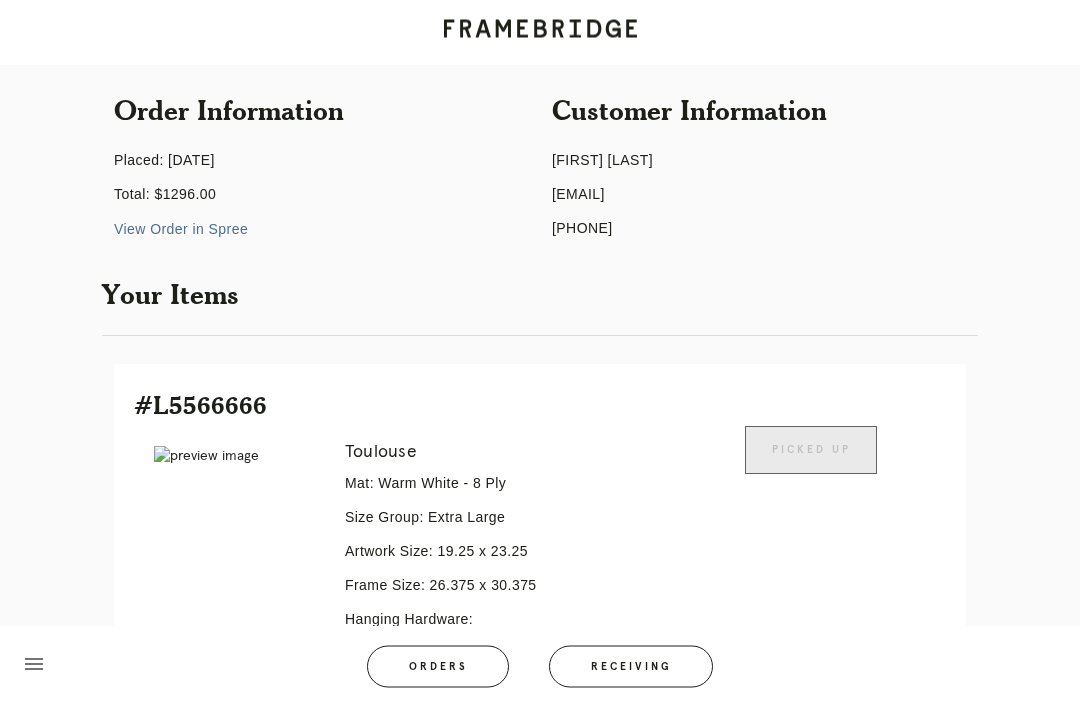 scroll, scrollTop: 0, scrollLeft: 0, axis: both 